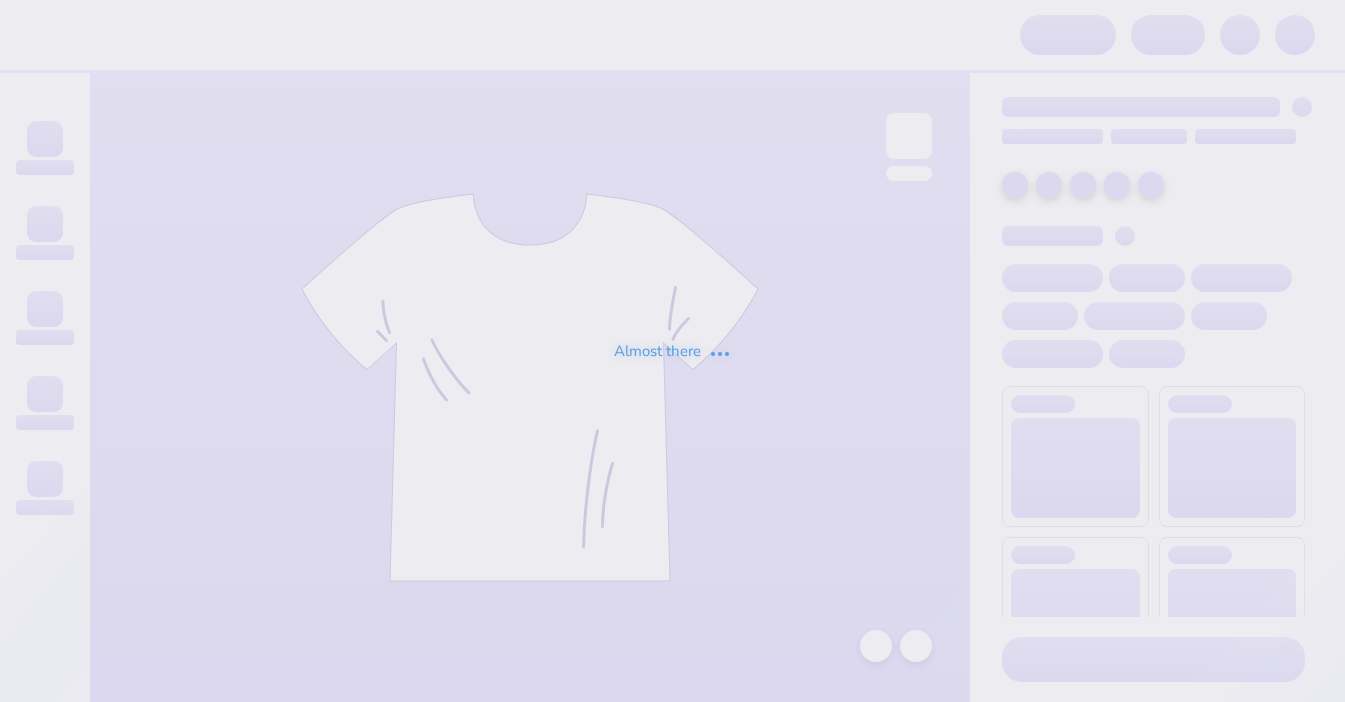scroll, scrollTop: 0, scrollLeft: 0, axis: both 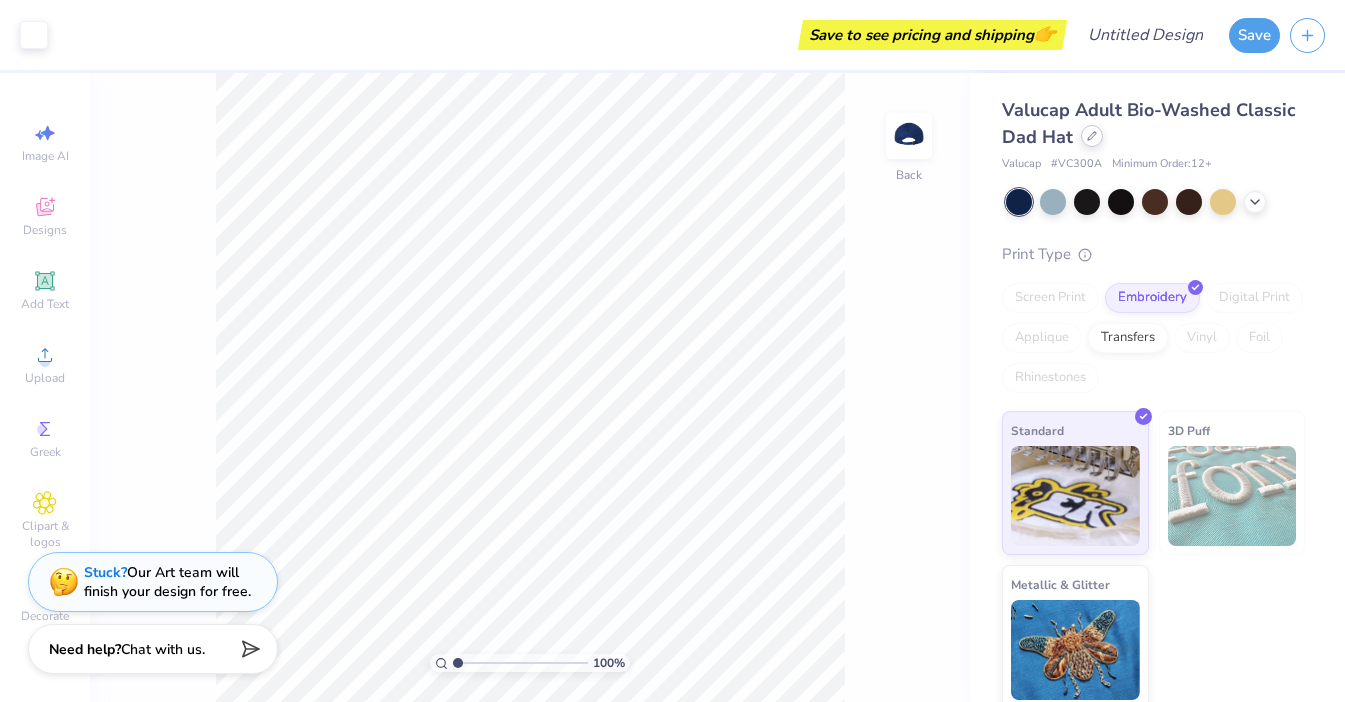 click 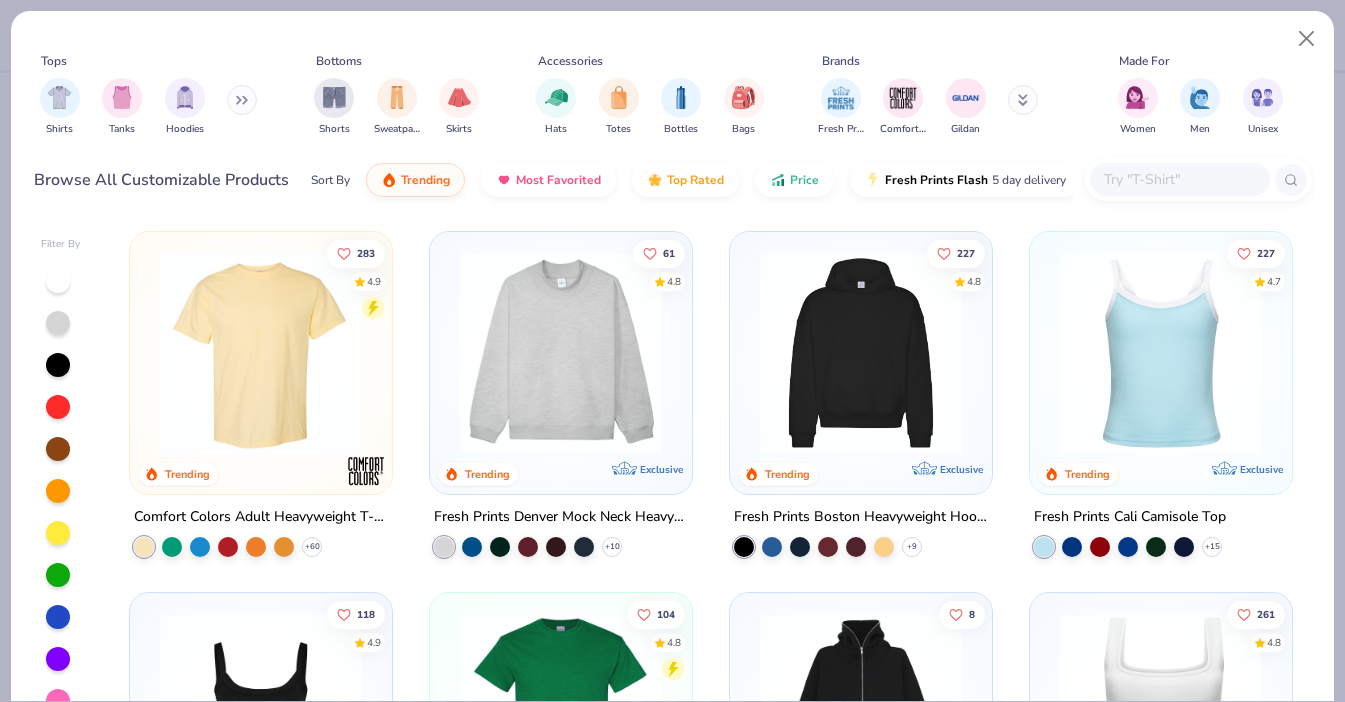click at bounding box center (561, 353) 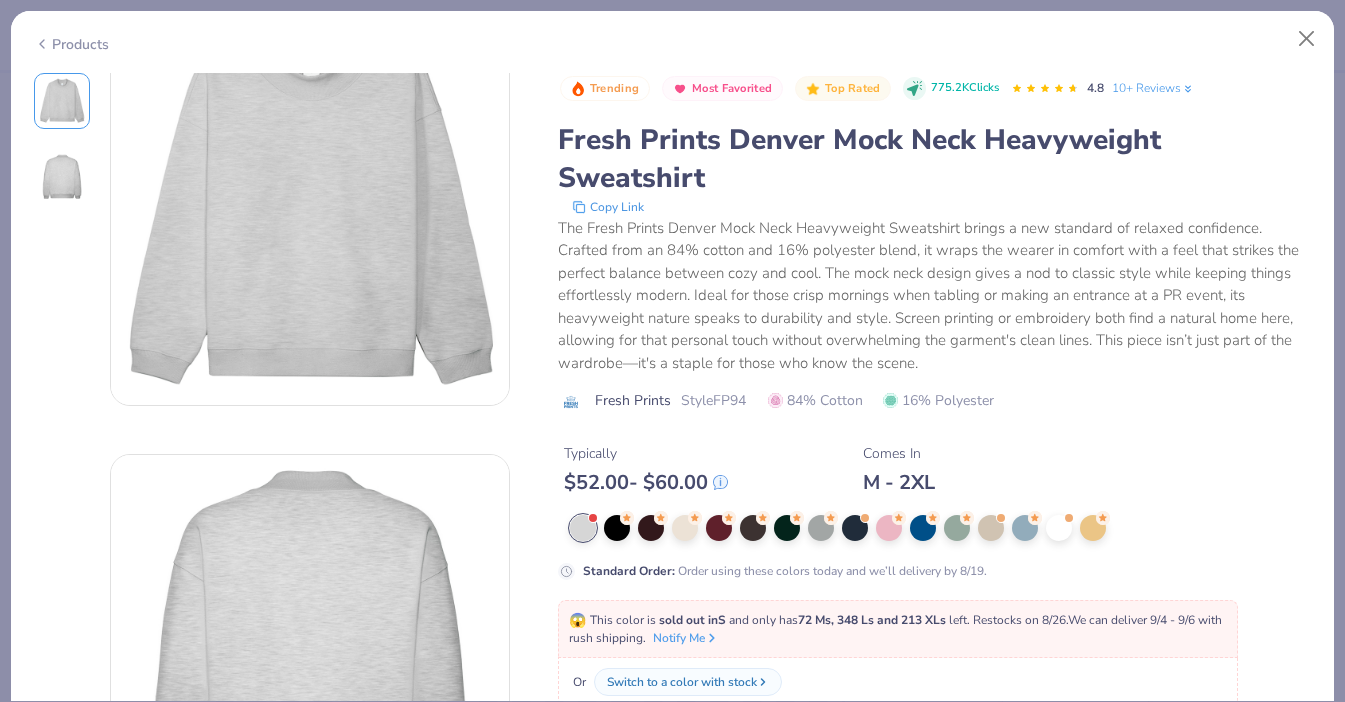 scroll, scrollTop: 0, scrollLeft: 0, axis: both 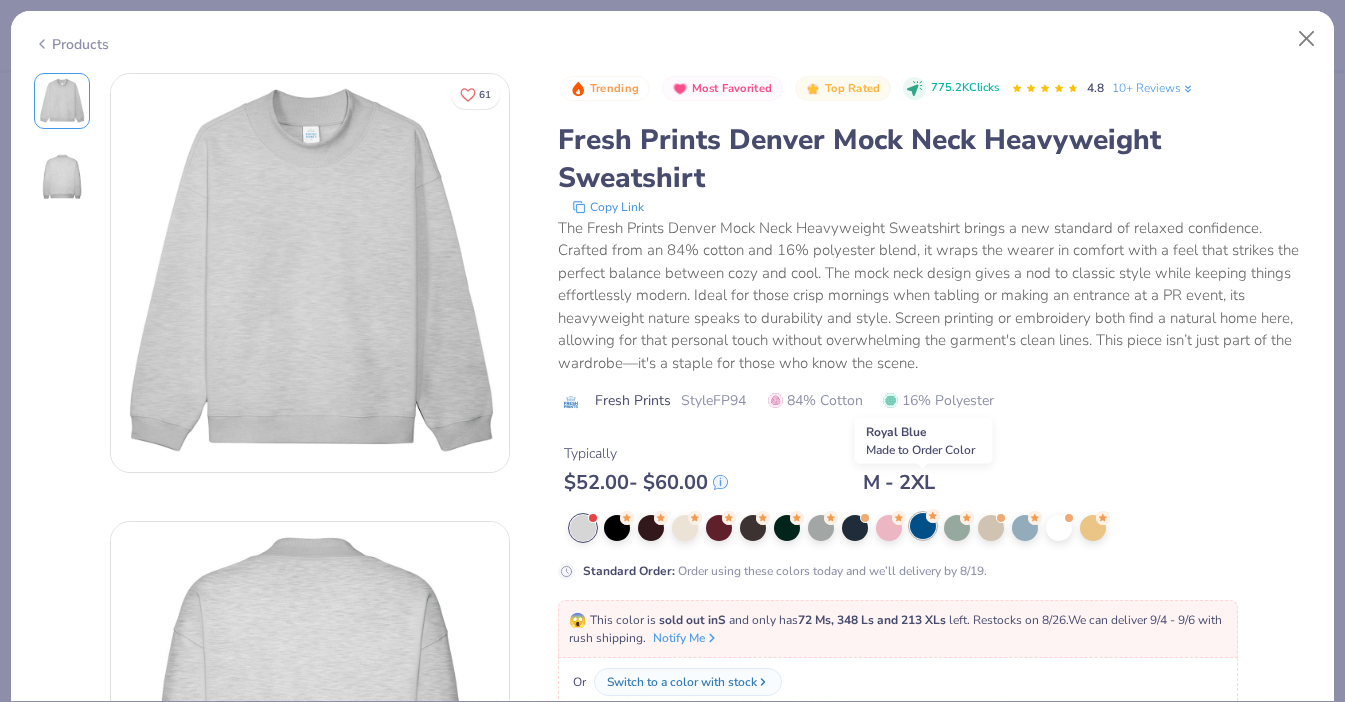 click at bounding box center (923, 526) 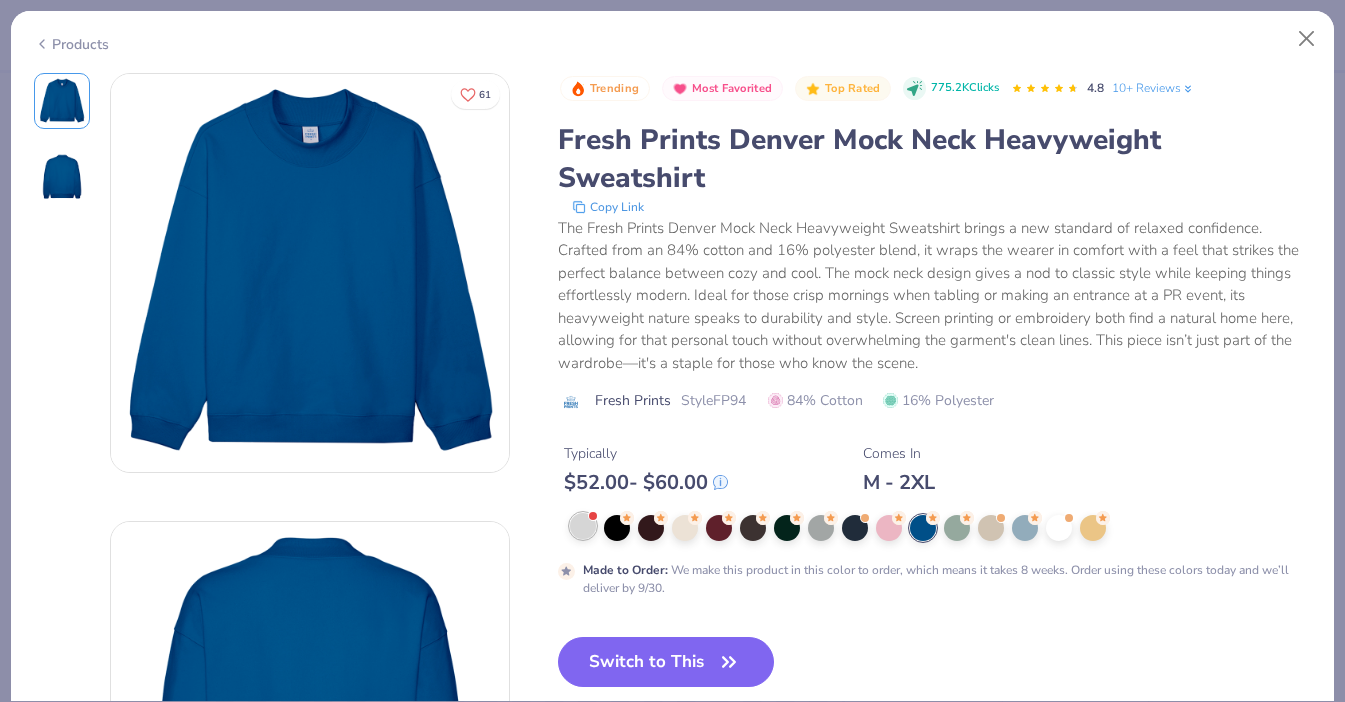 click at bounding box center (583, 526) 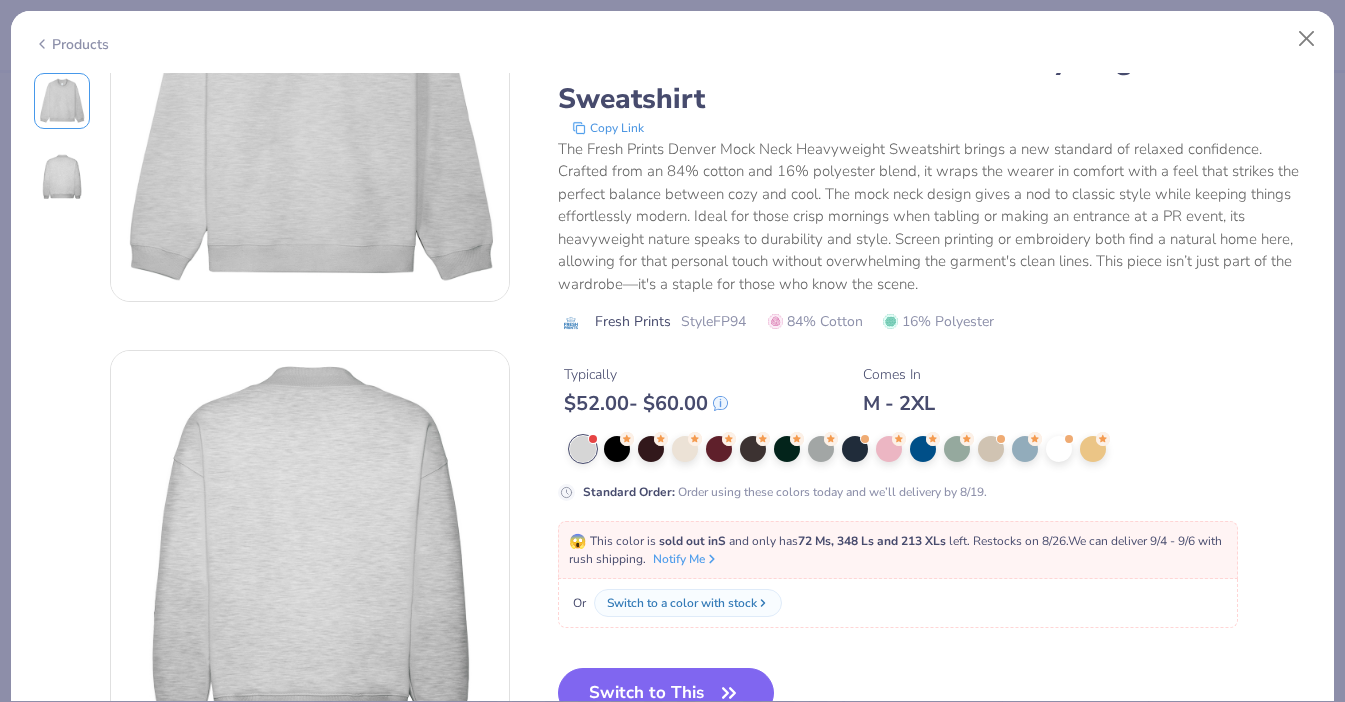 scroll, scrollTop: 186, scrollLeft: 0, axis: vertical 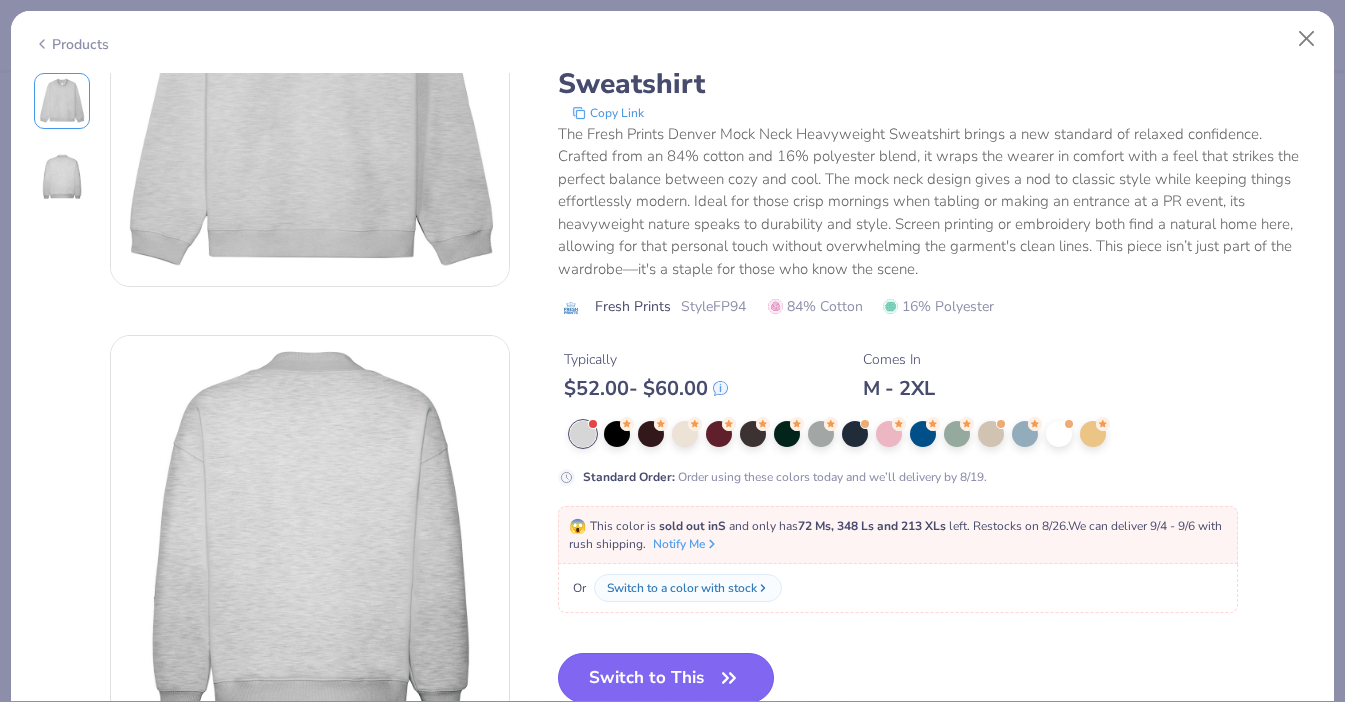 click on "Switch to This" at bounding box center [666, 678] 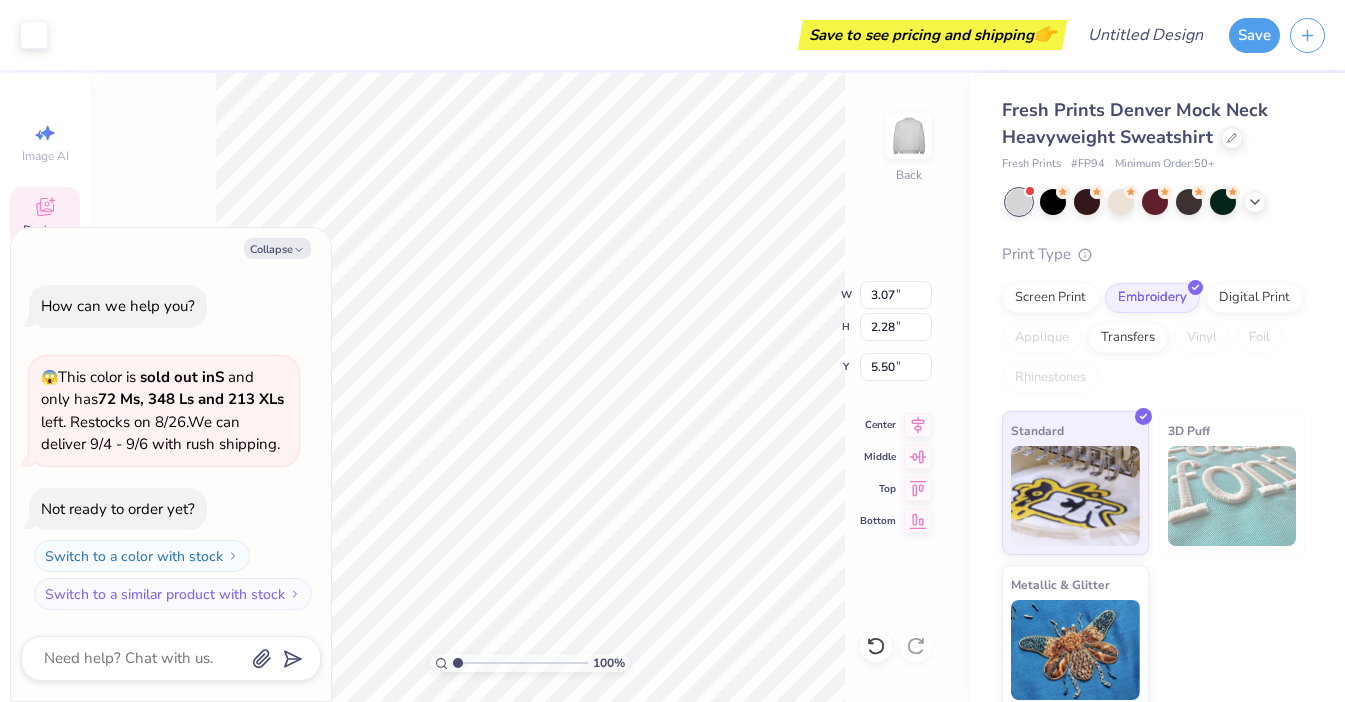type on "x" 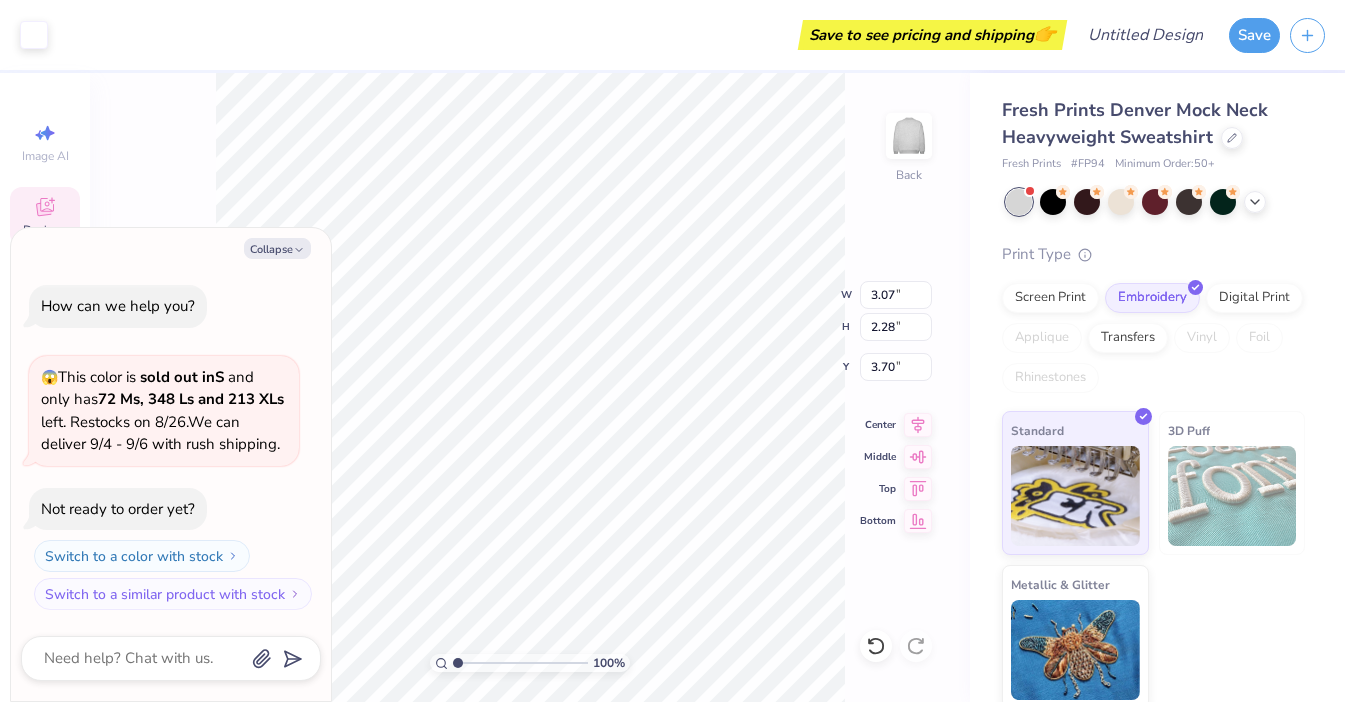 type on "x" 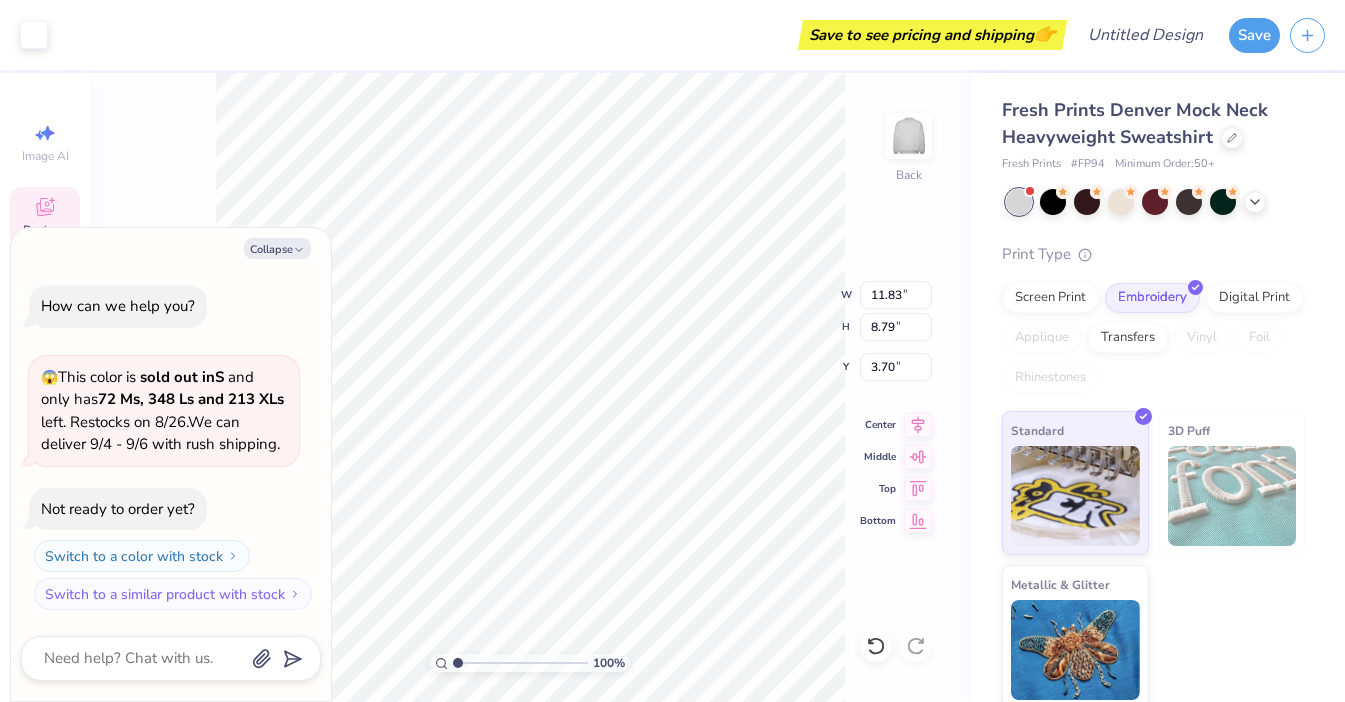type on "x" 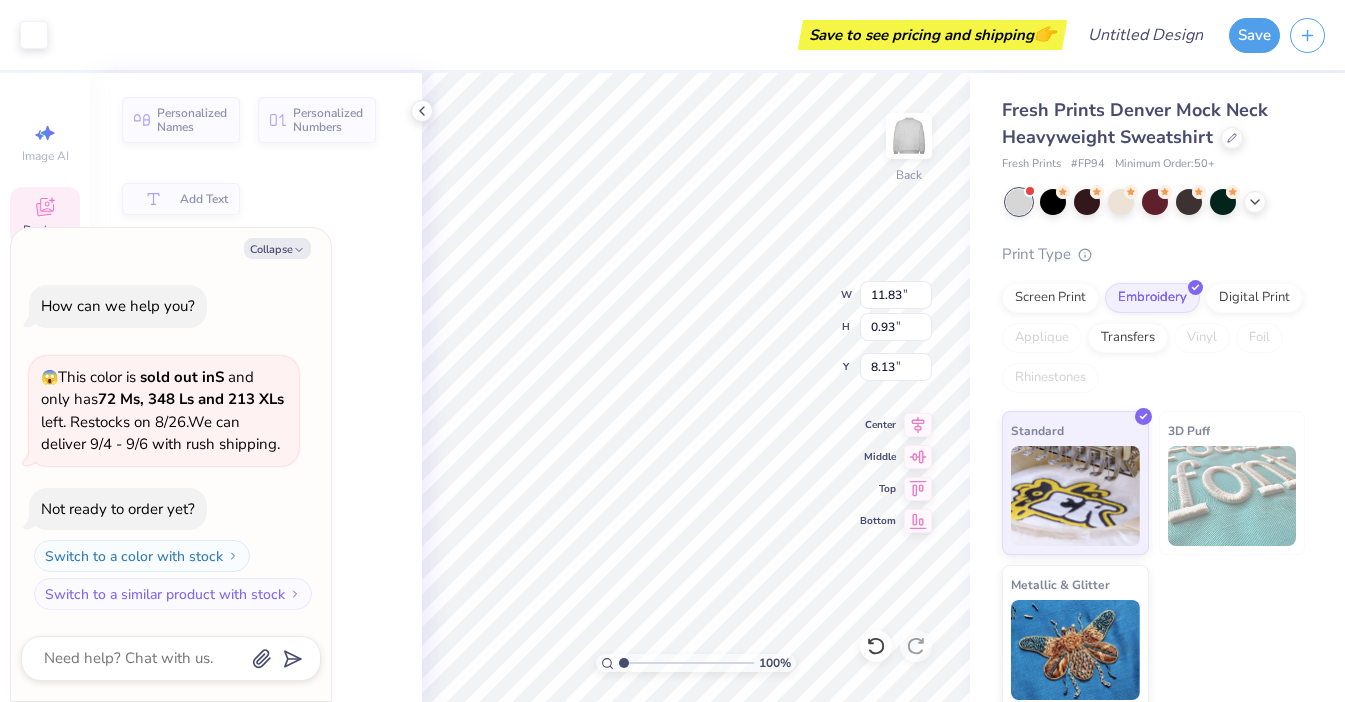 type on "x" 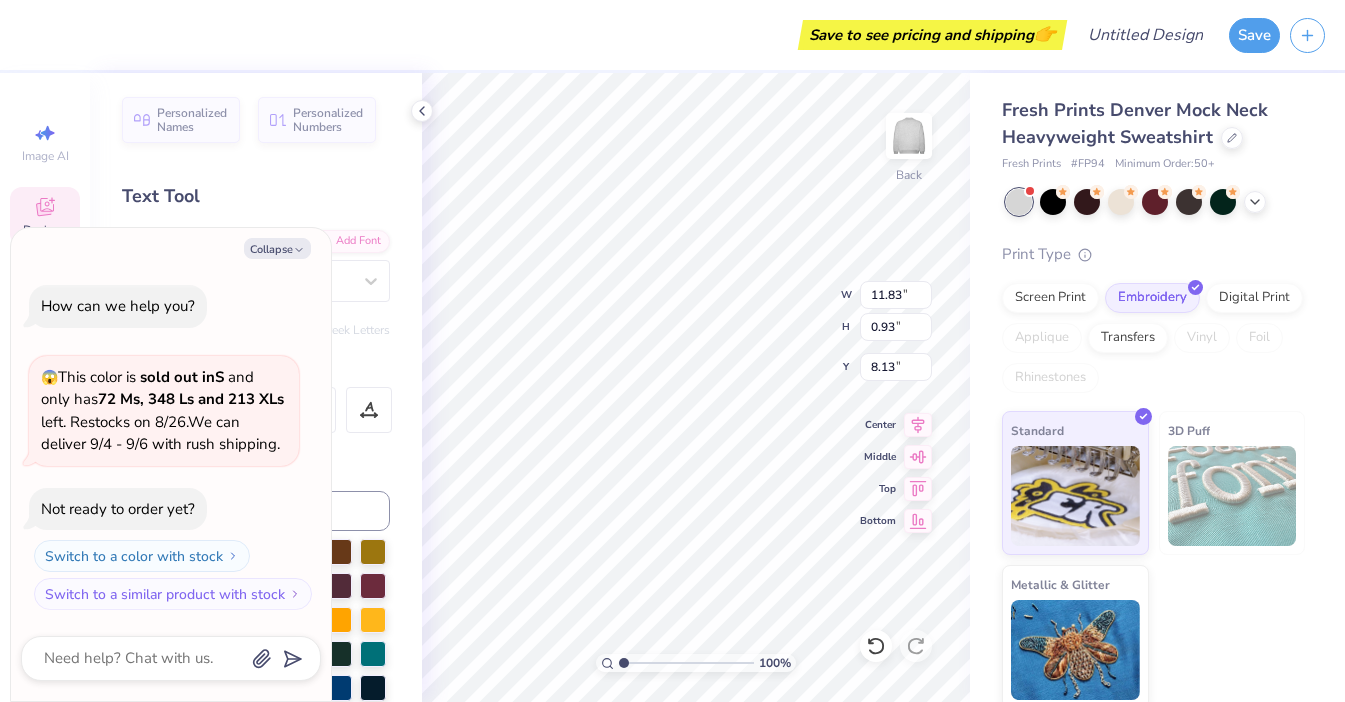 scroll, scrollTop: 0, scrollLeft: 0, axis: both 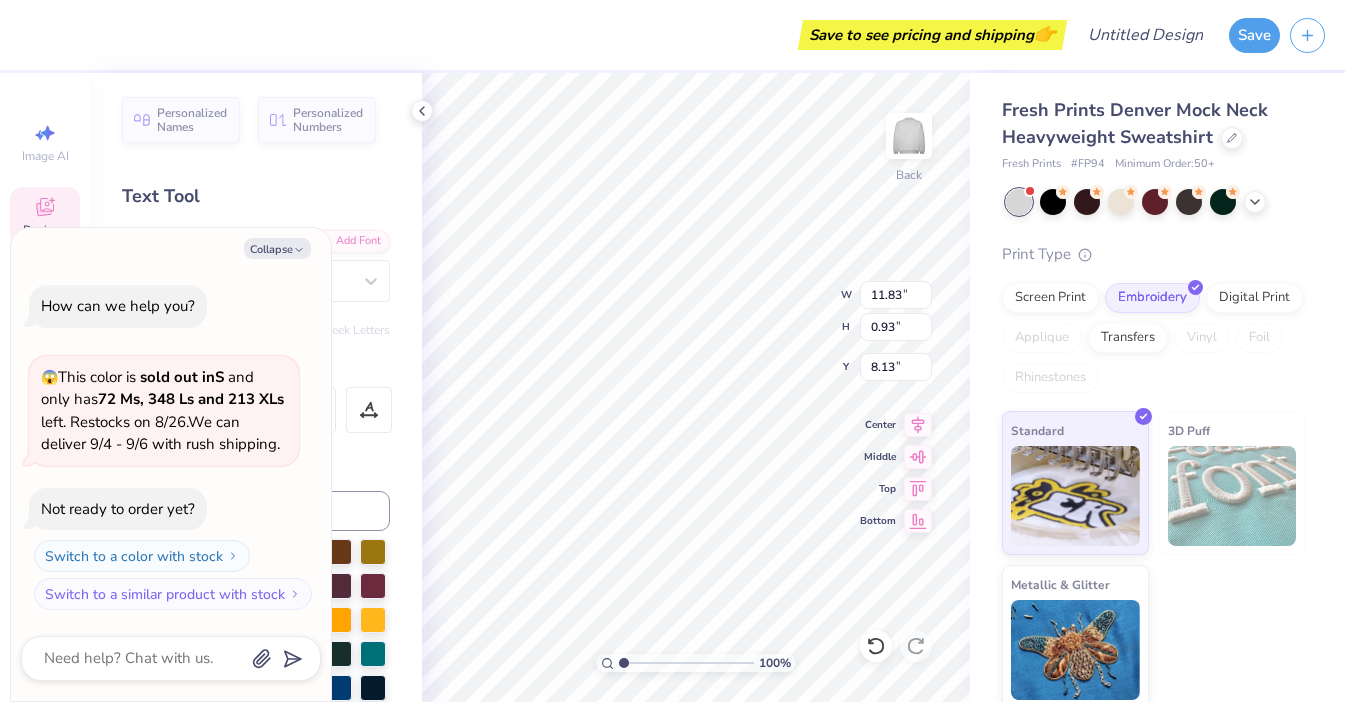 type on "x" 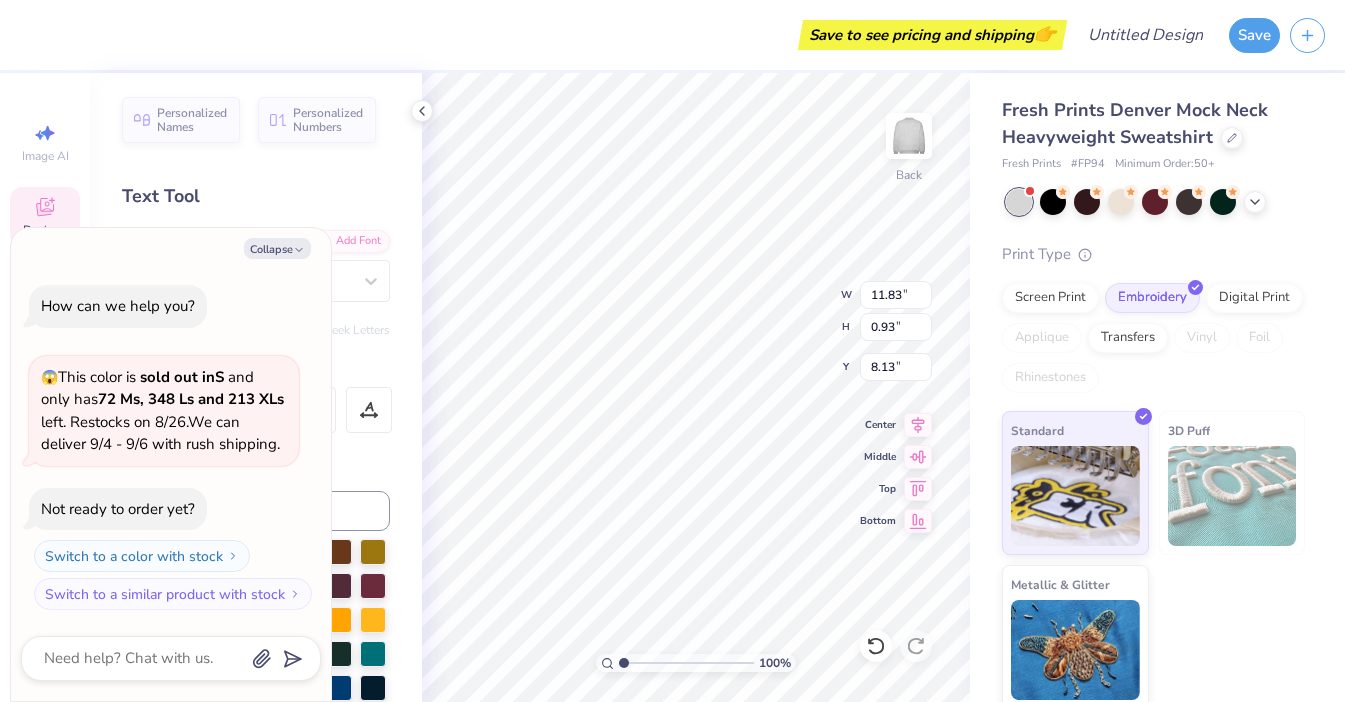 type on "x" 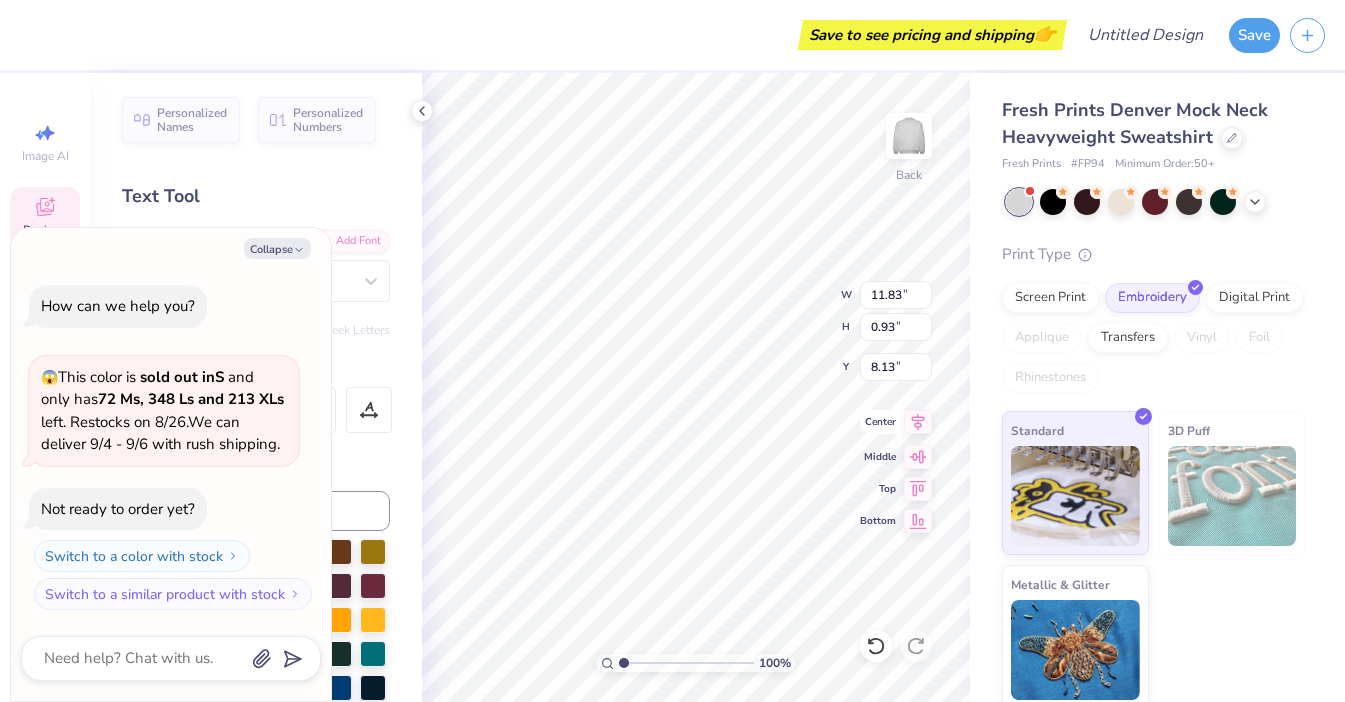 type on "[LAST] College of Pharmacy" 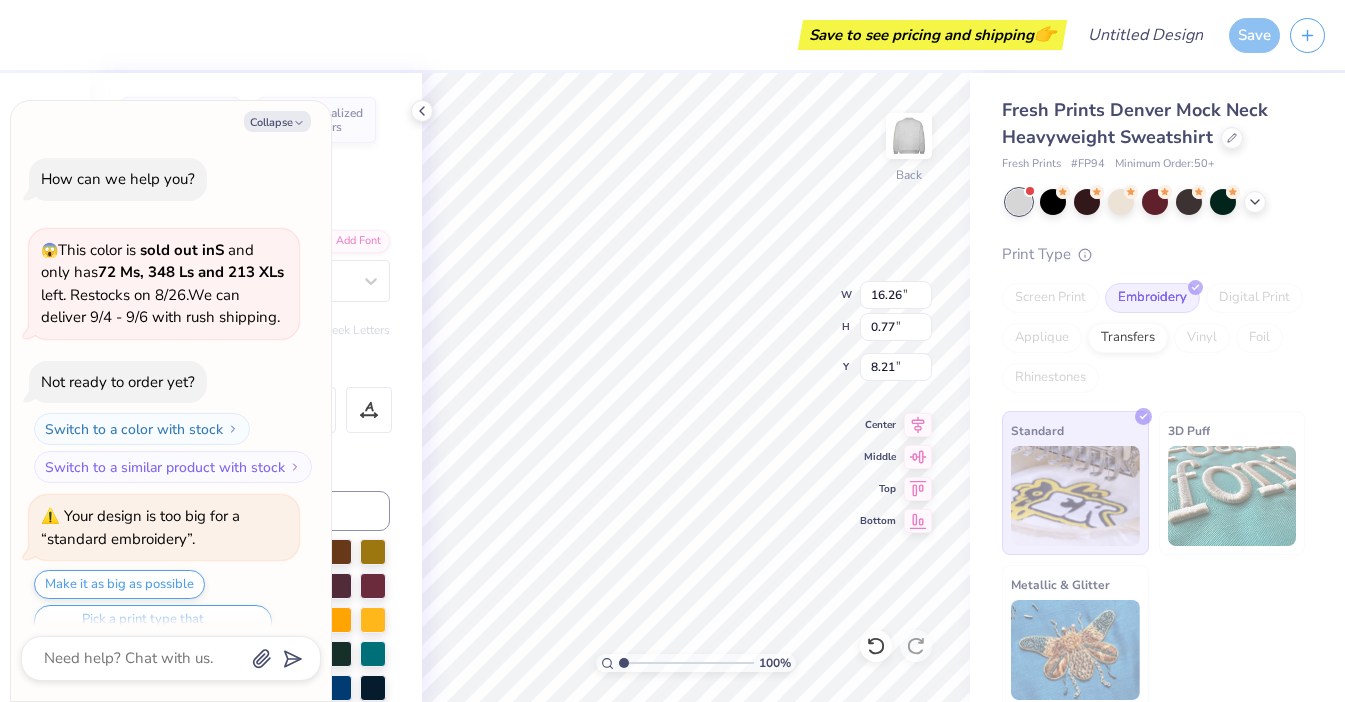 scroll, scrollTop: 39, scrollLeft: 0, axis: vertical 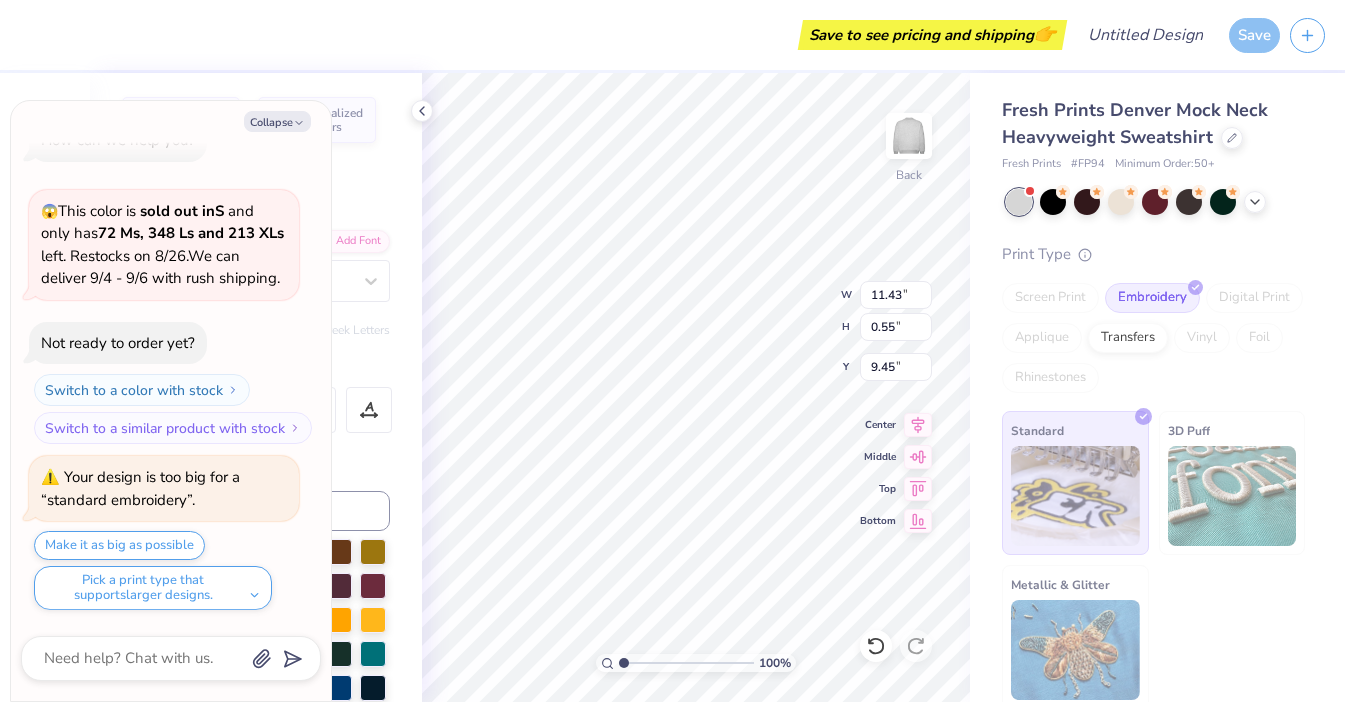 type on "x" 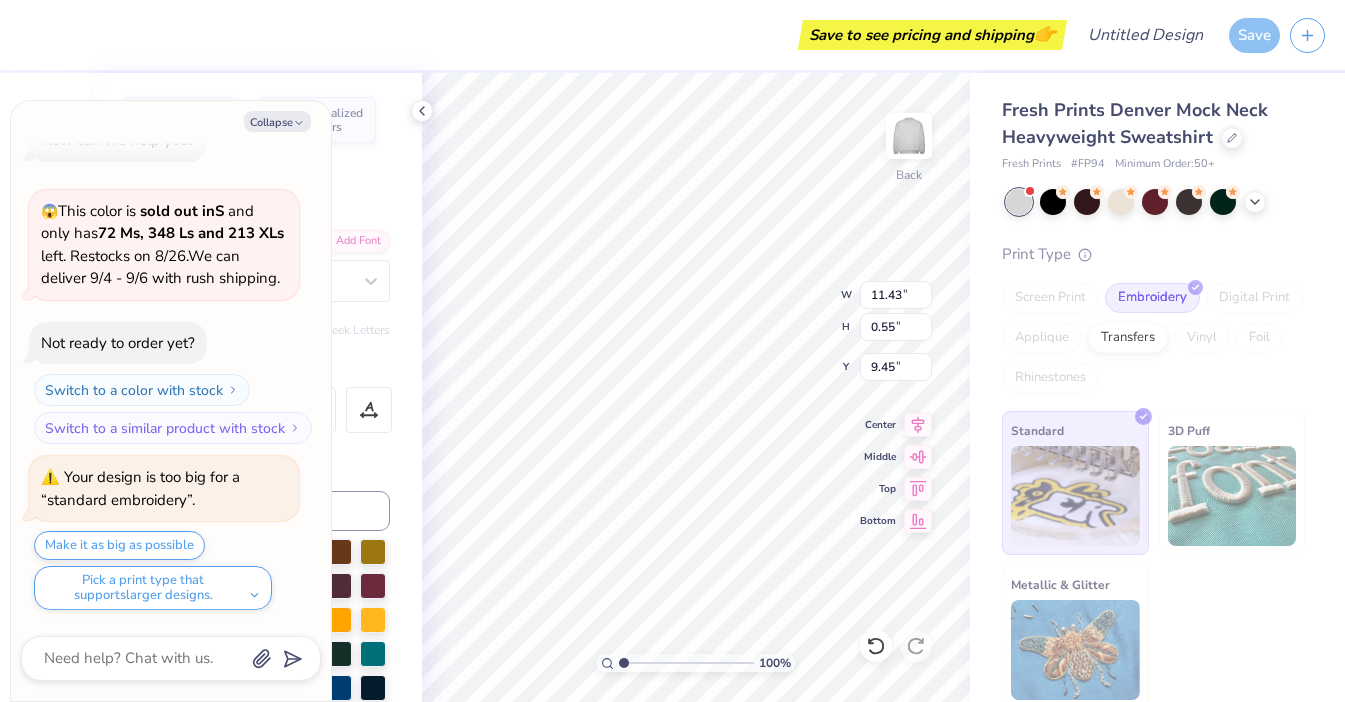 type on "[PHRASE] [PHRASE] [PHRASE] ." 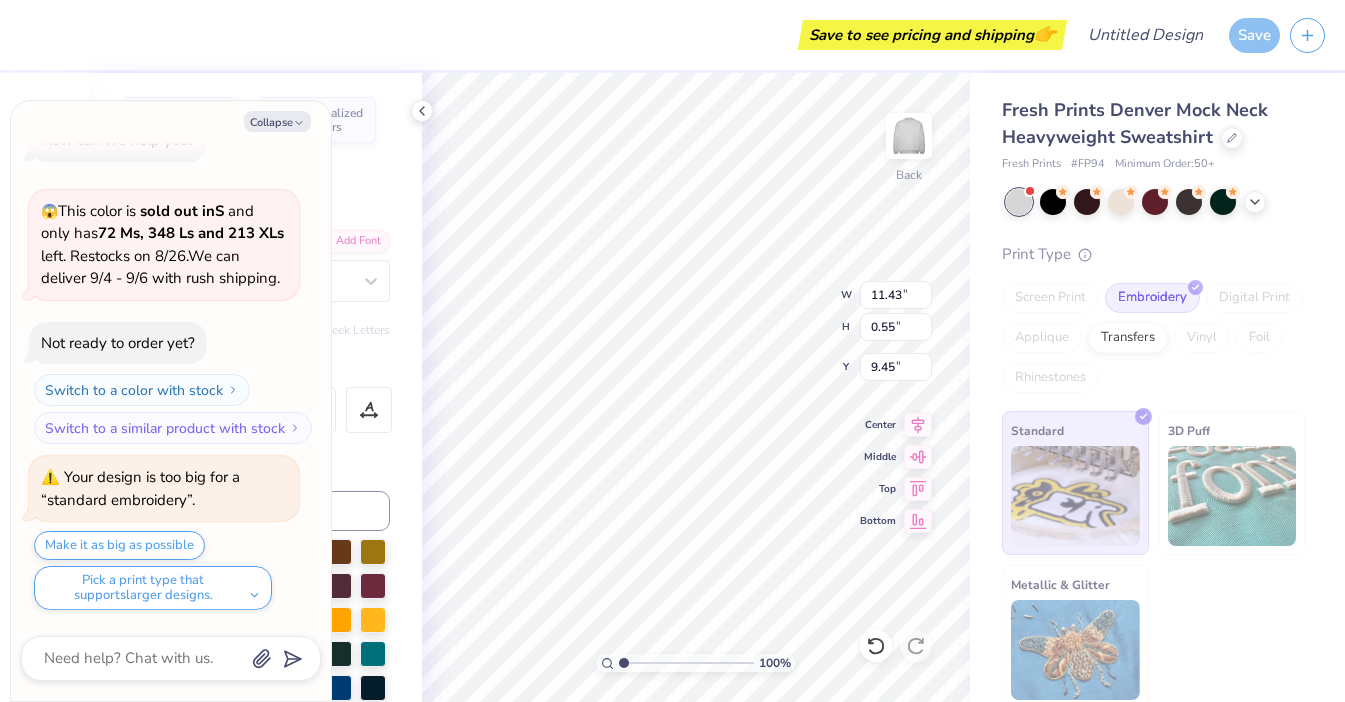 type on "x" 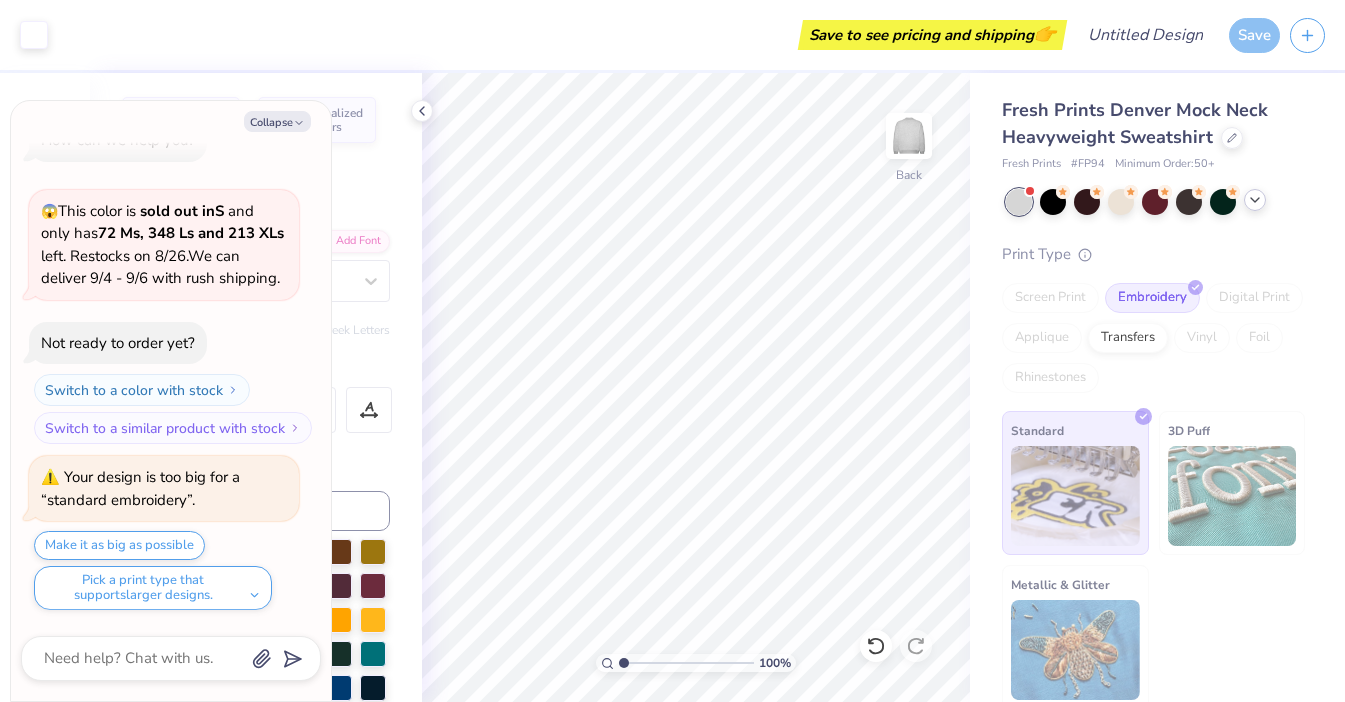 click 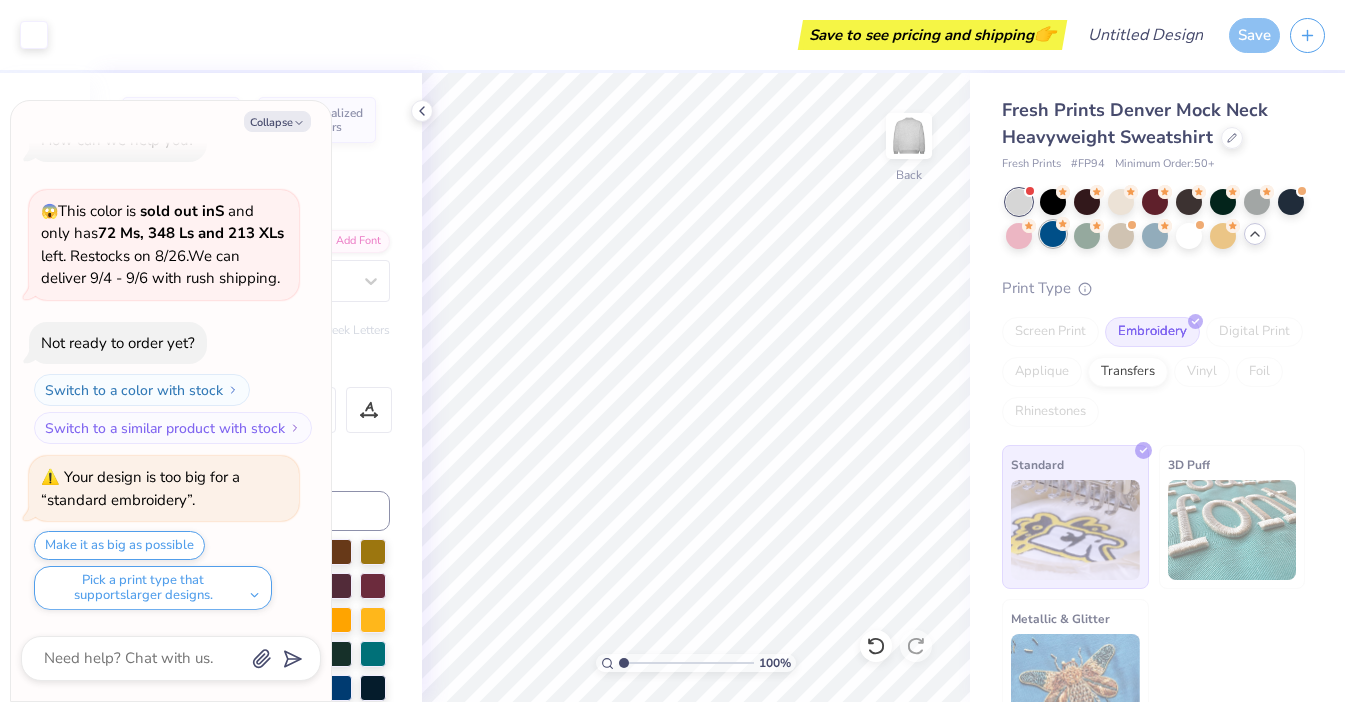 click at bounding box center [1053, 234] 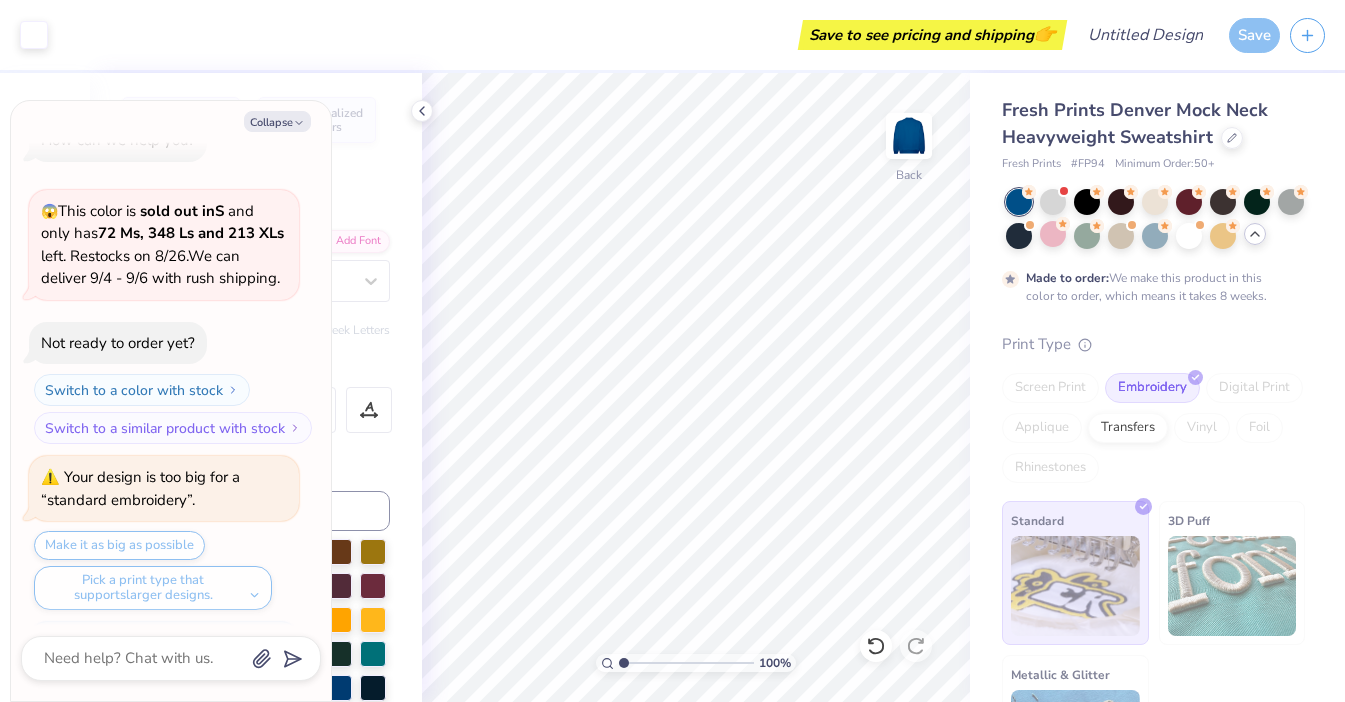 scroll, scrollTop: 205, scrollLeft: 0, axis: vertical 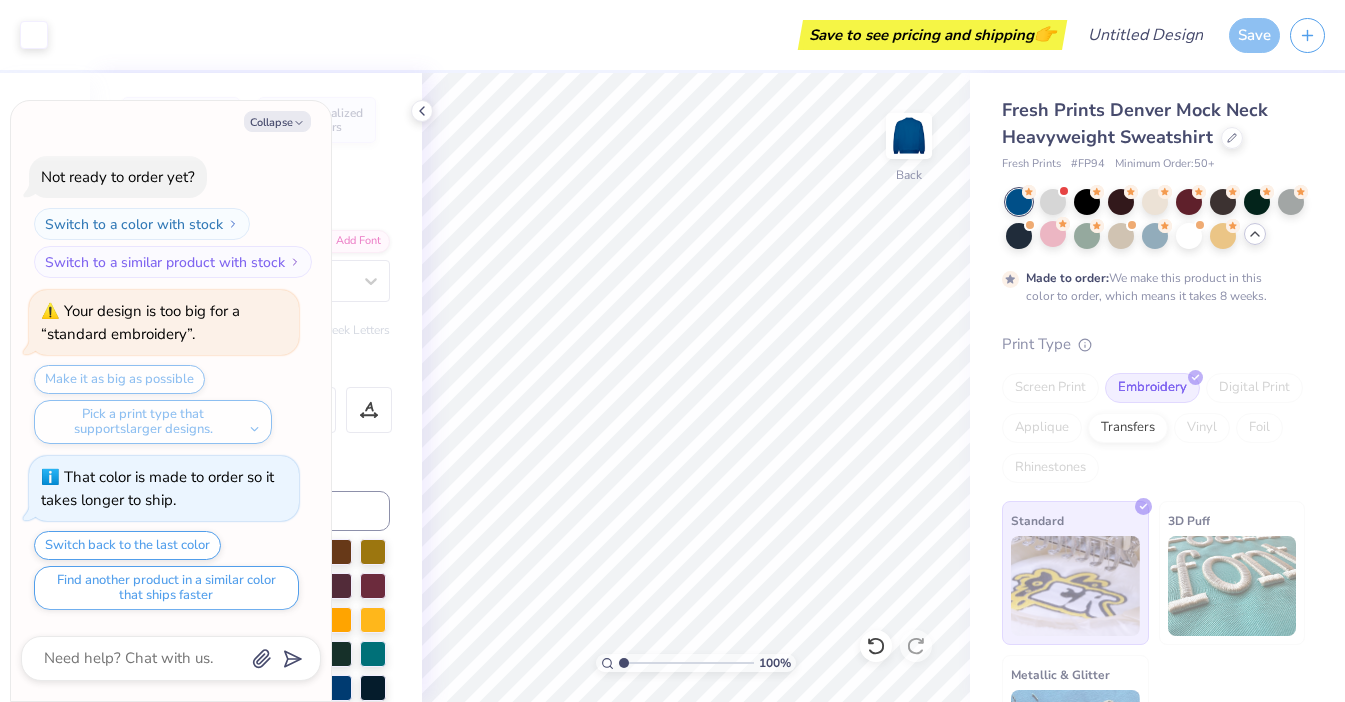 click 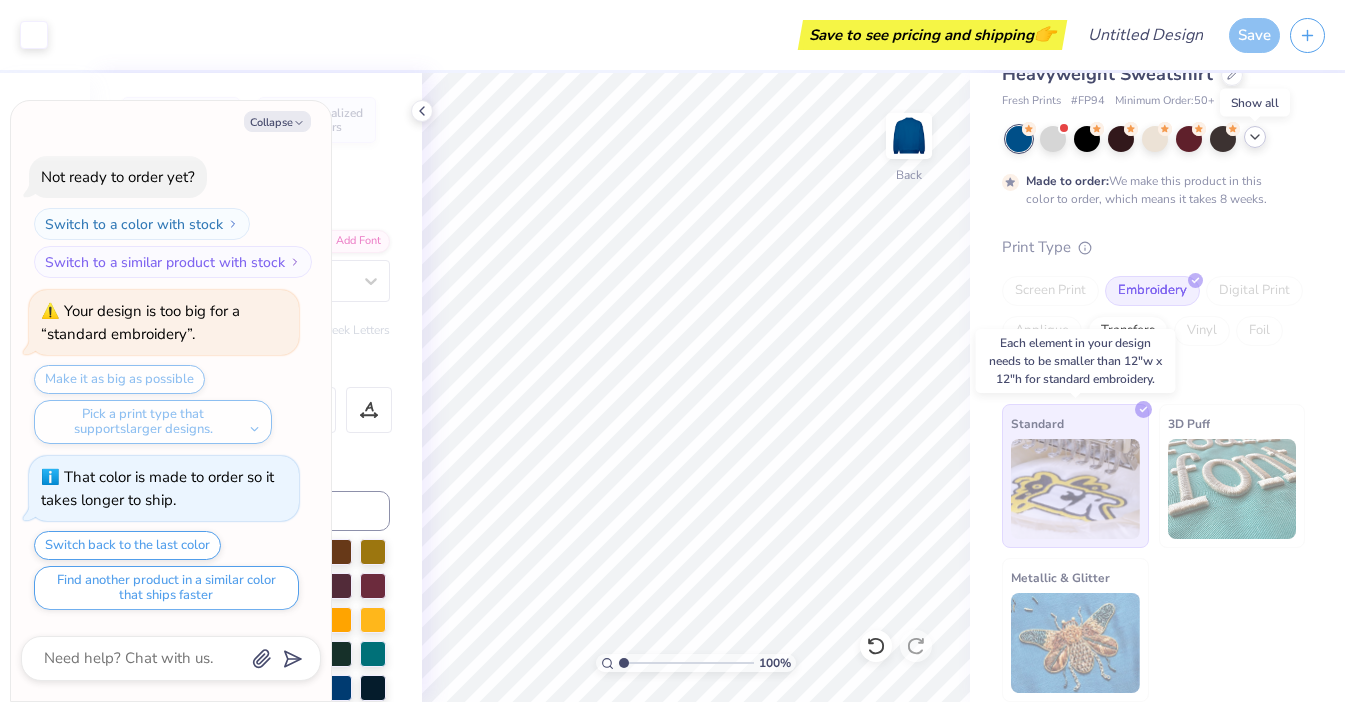 scroll, scrollTop: 0, scrollLeft: 0, axis: both 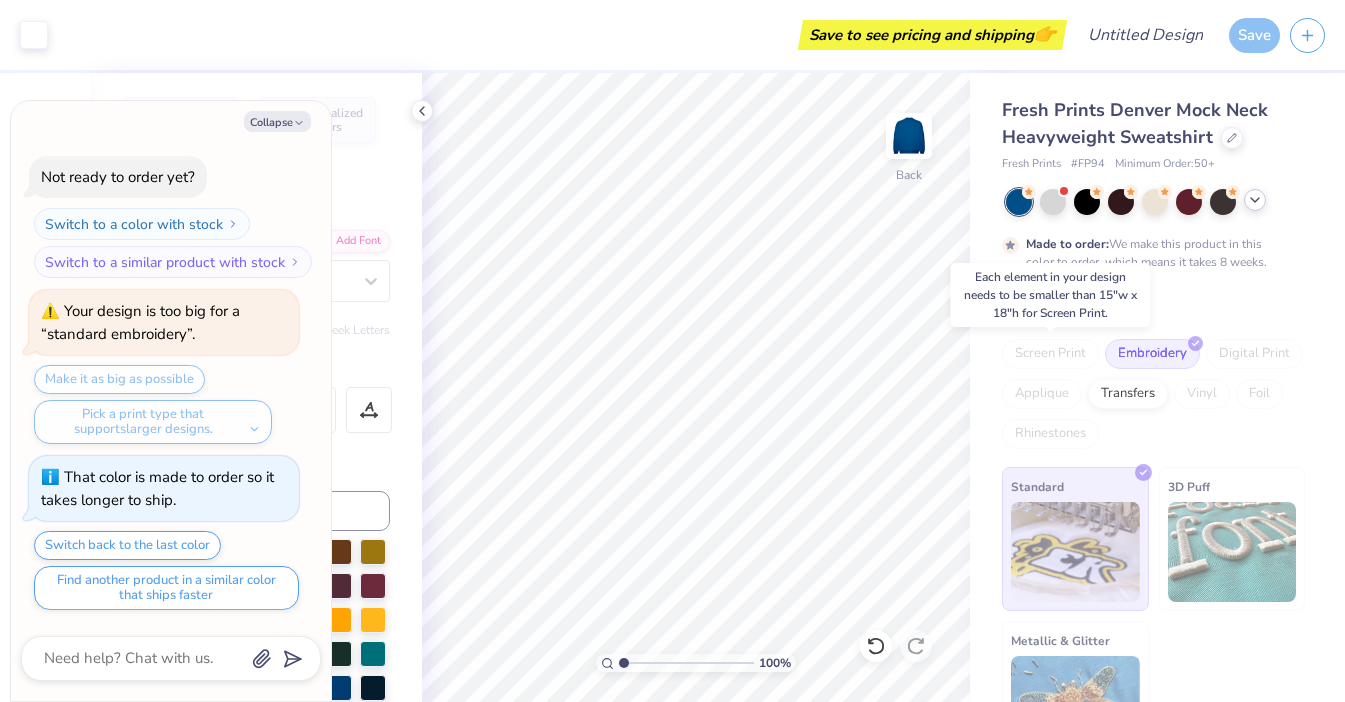 click on "Screen Print" at bounding box center (1050, 354) 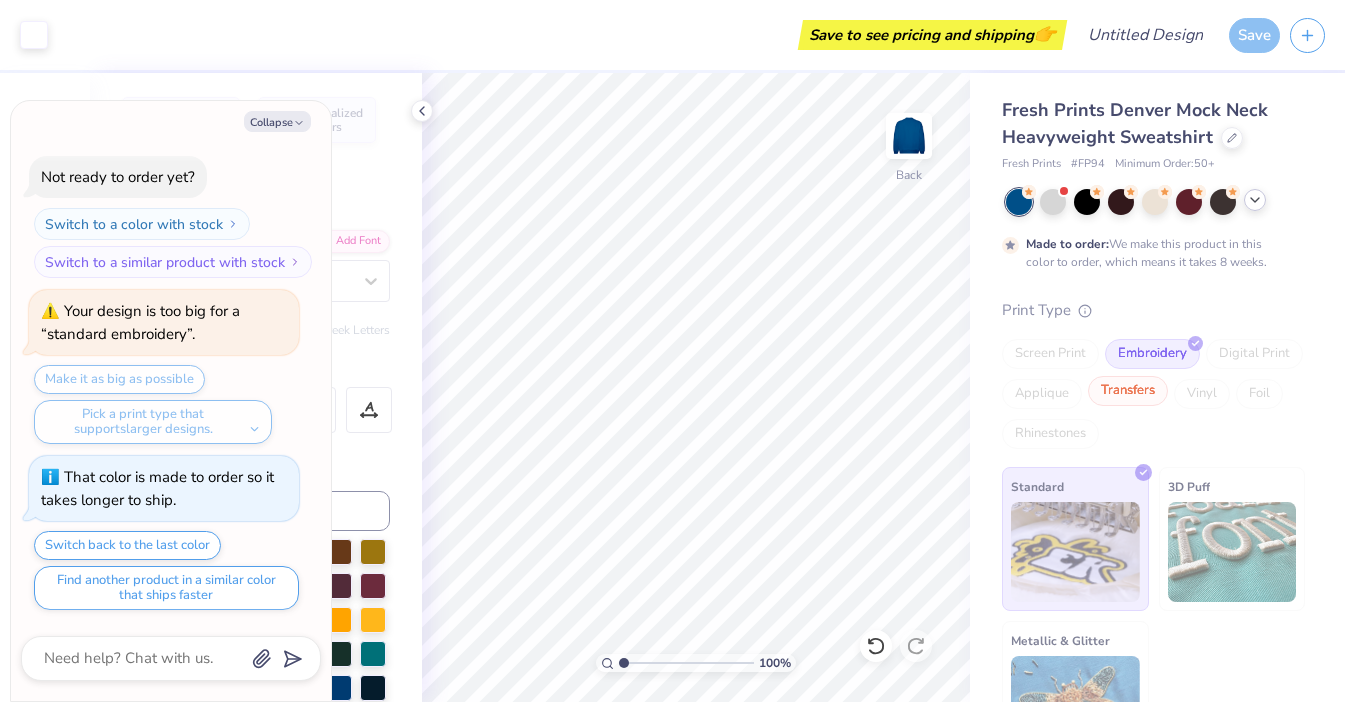 click on "Transfers" at bounding box center (1128, 391) 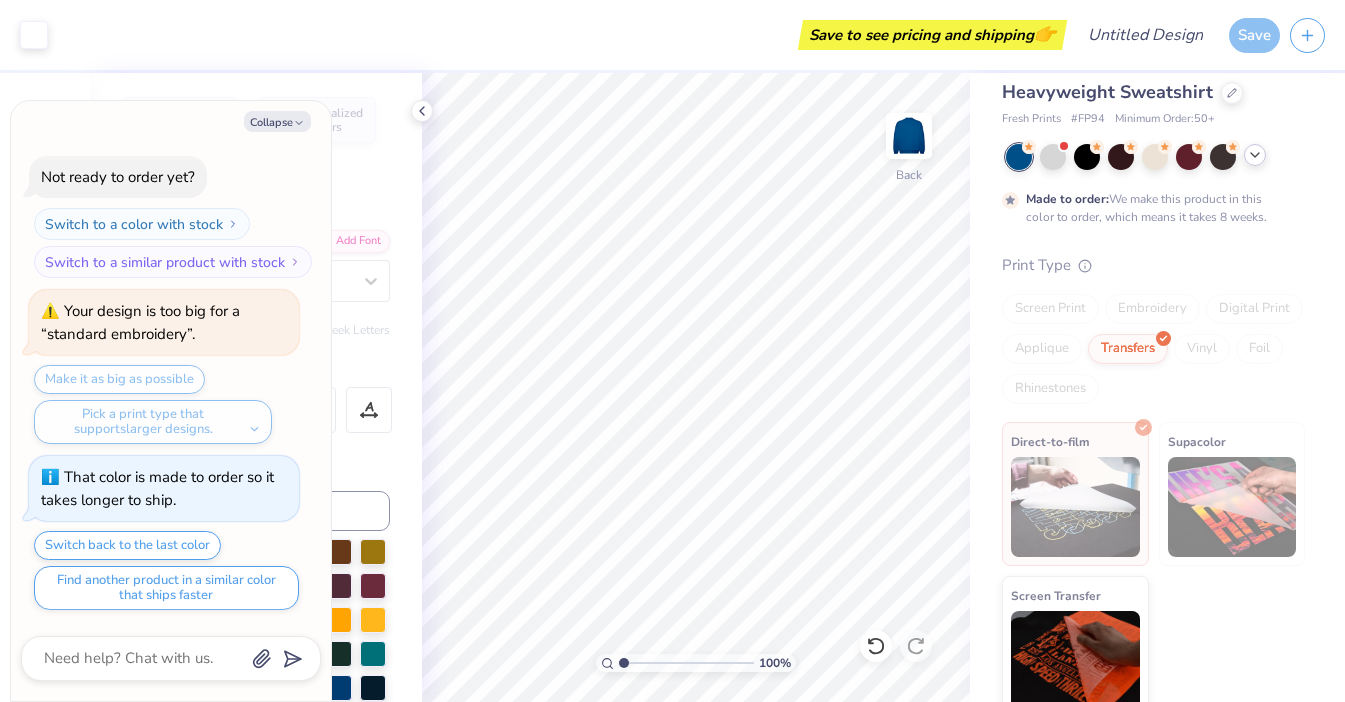 scroll, scrollTop: 0, scrollLeft: 0, axis: both 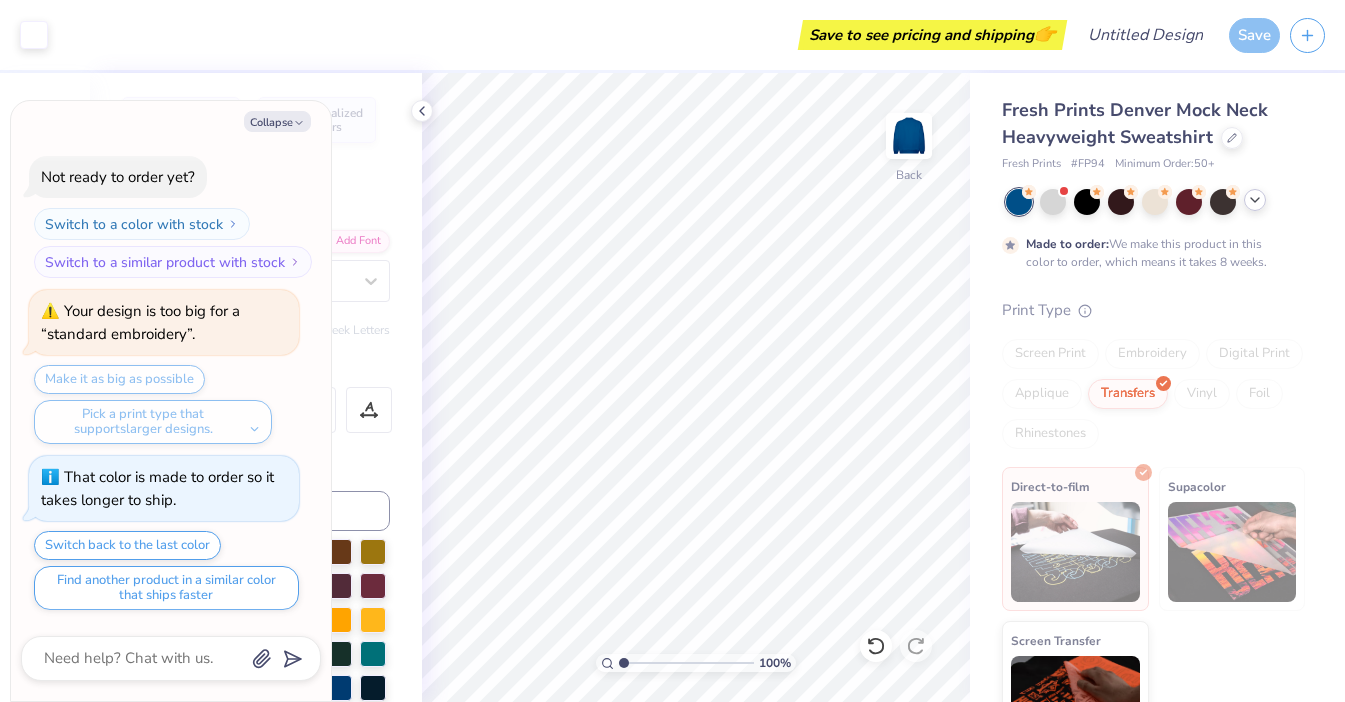 click 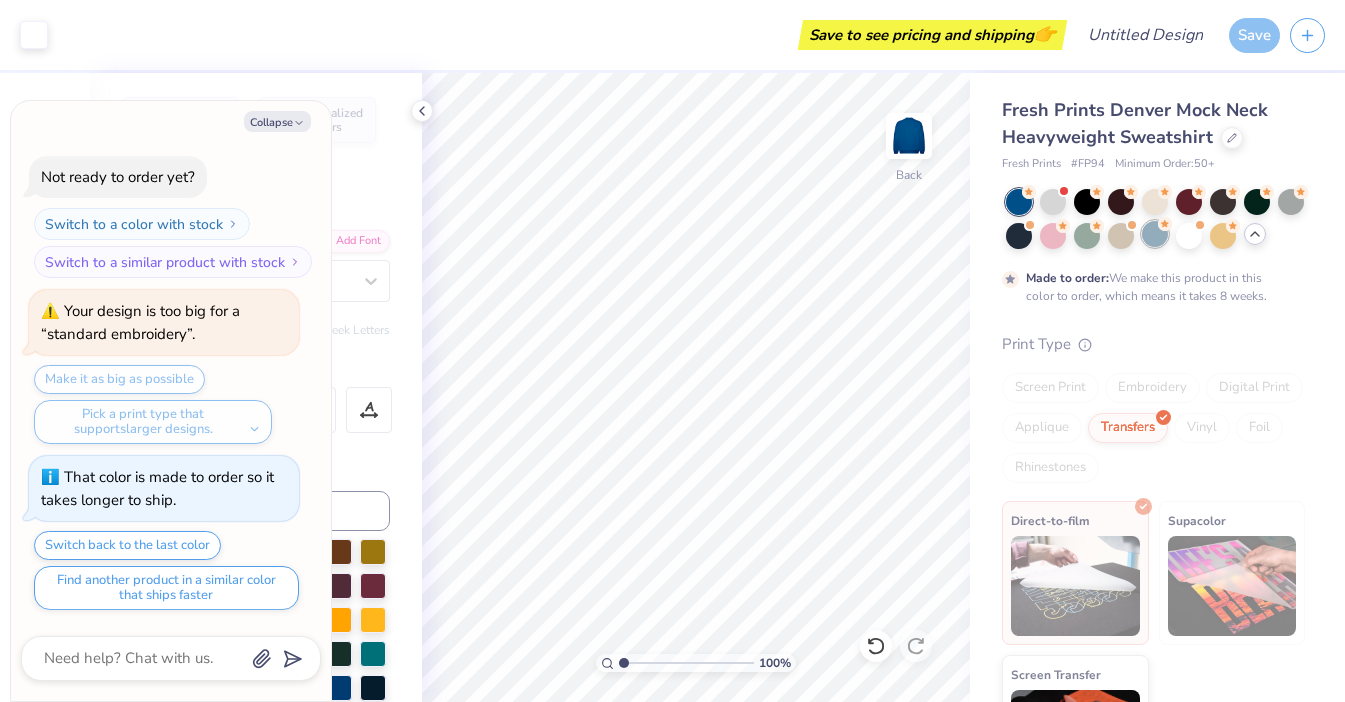 click at bounding box center (1155, 234) 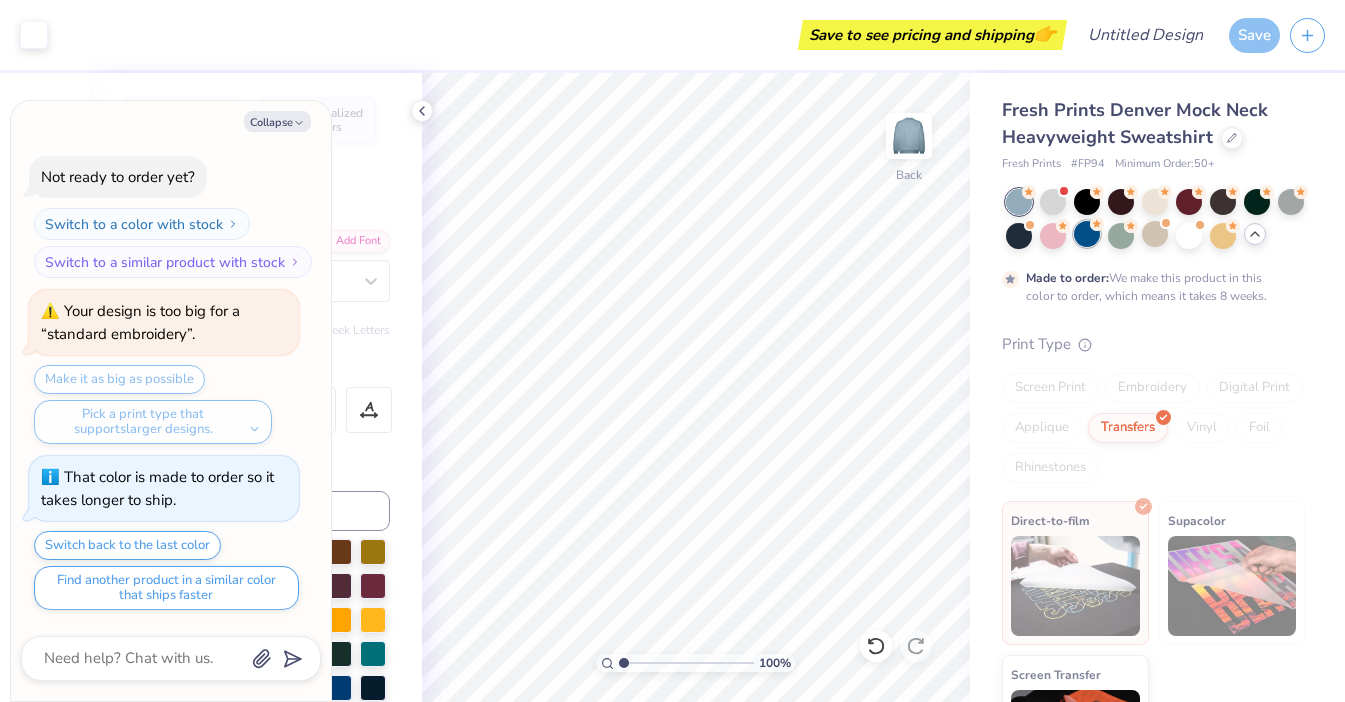 click at bounding box center (1087, 234) 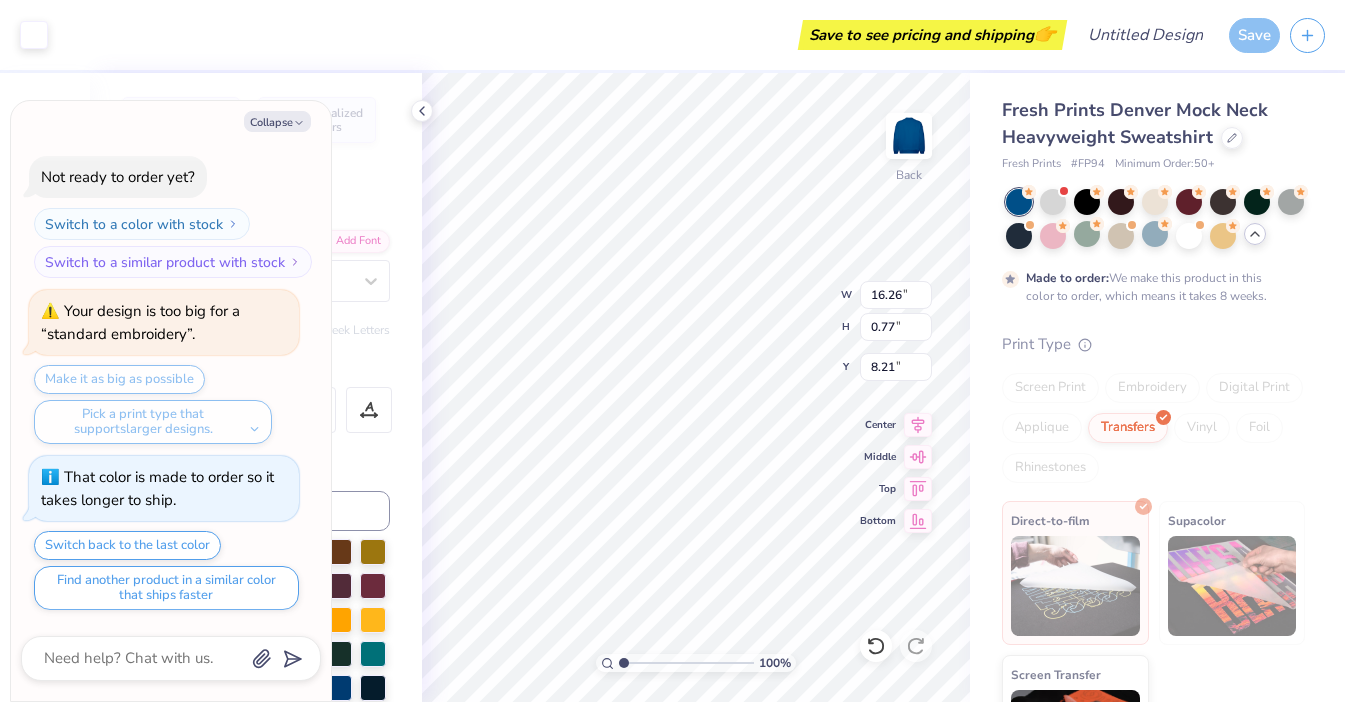 type on "x" 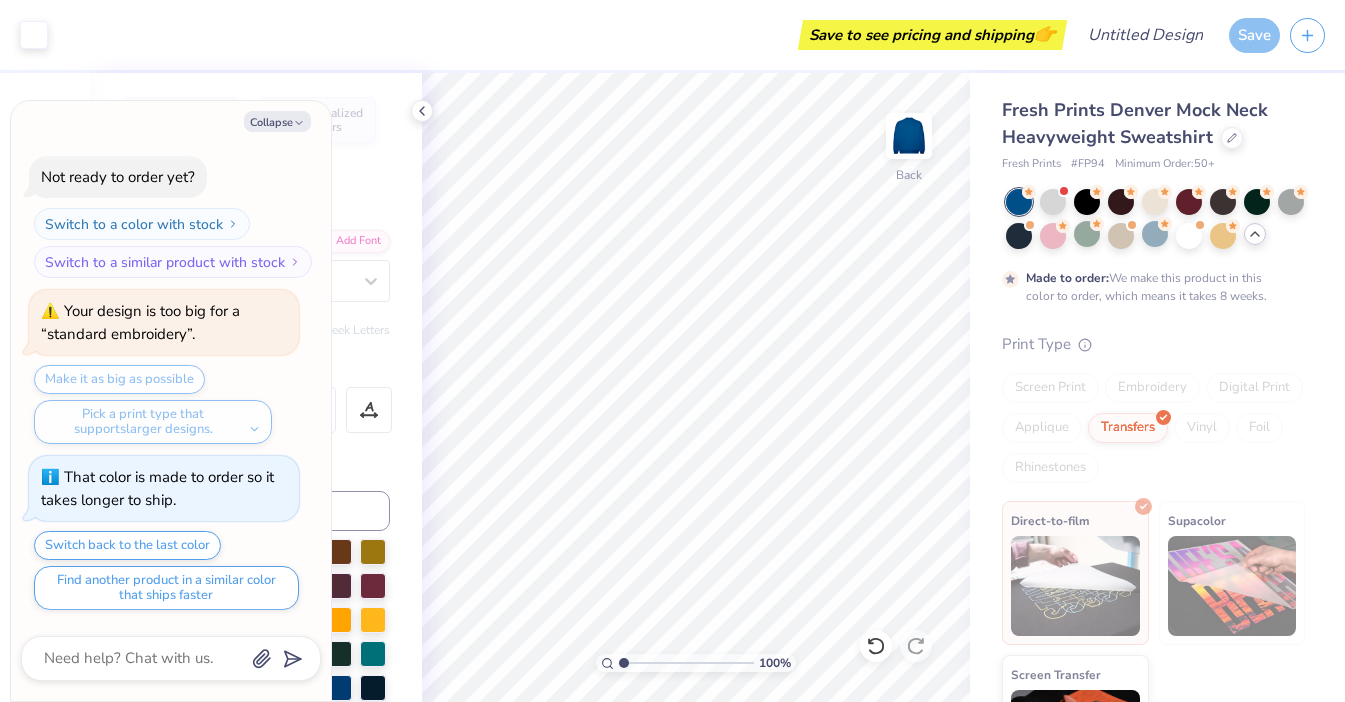 click on "[PERSONALIZED] [PERSONALIZED] [TEXT] [TOOL] [ADD] [FONT] [FONT] [MEDIUM] [SWITCH] [TO] [GREEK] [LETTERS] [FORMAT] [COLOR] [STYLES] [TEXT] [SHAPE]" at bounding box center [256, 387] 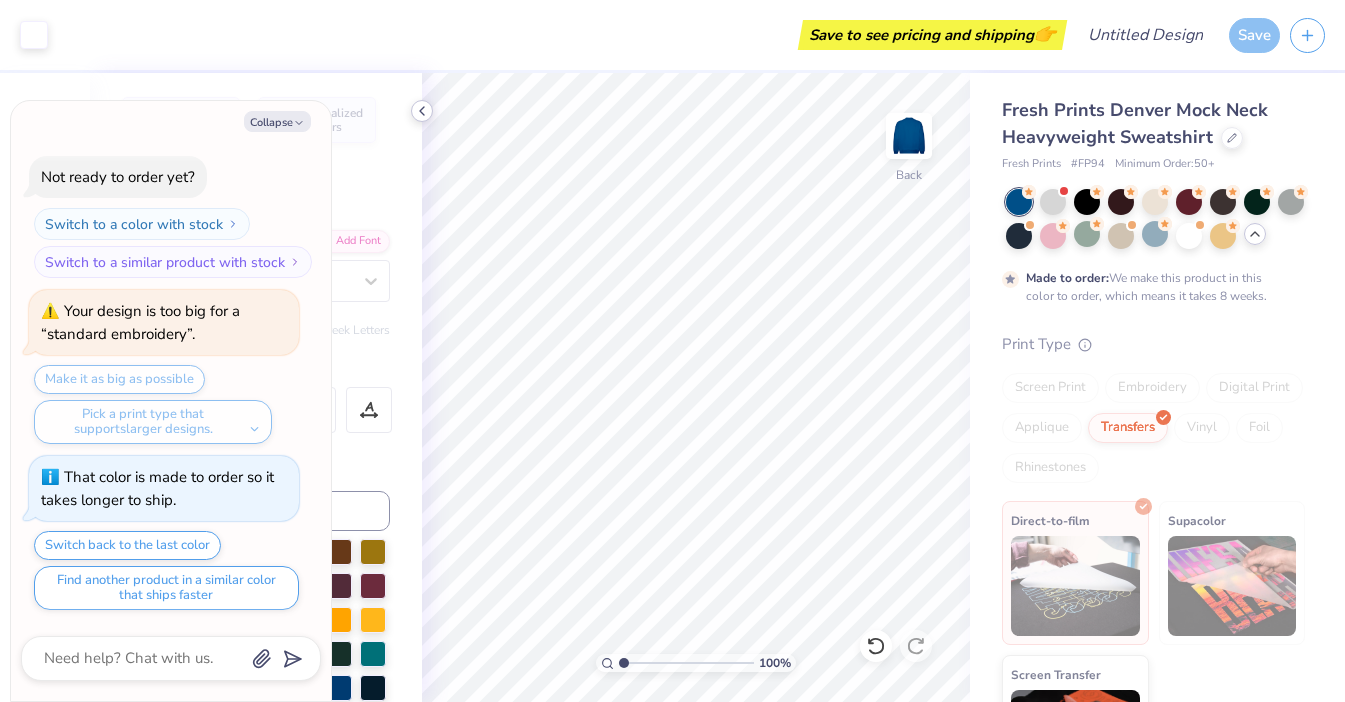 click 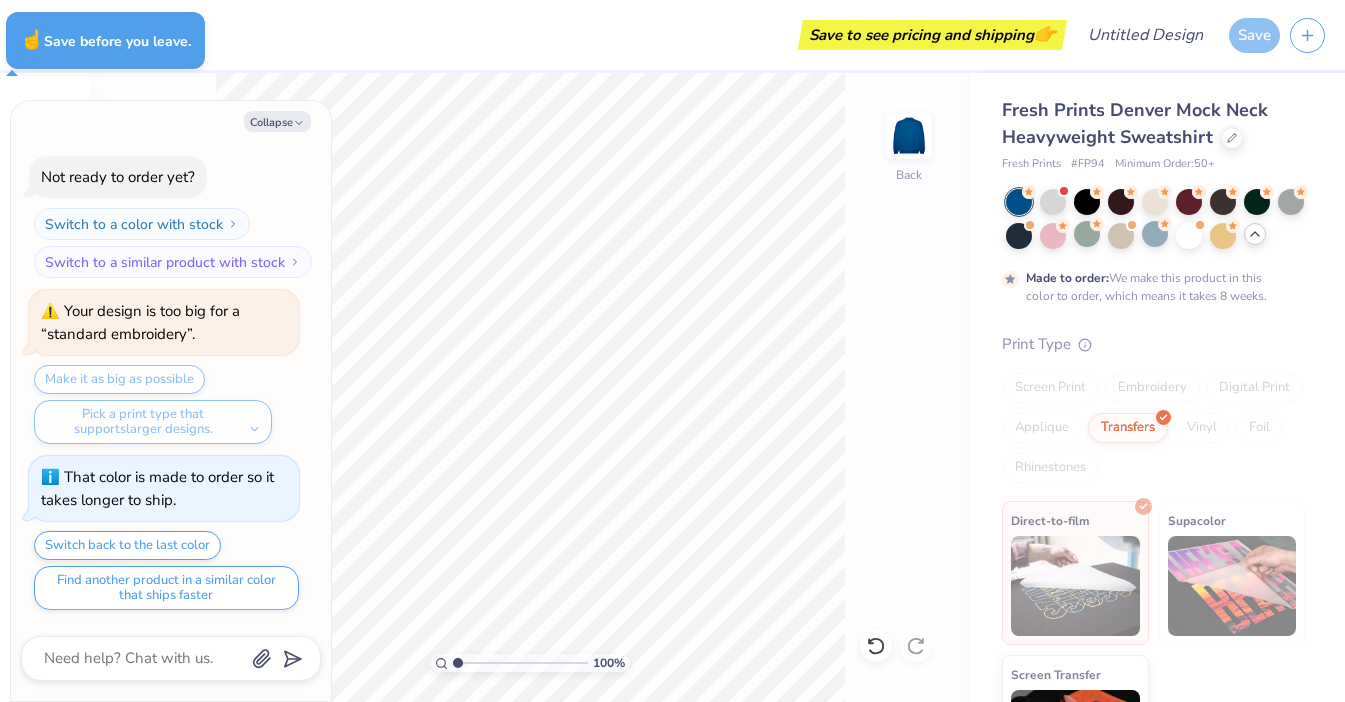 type on "x" 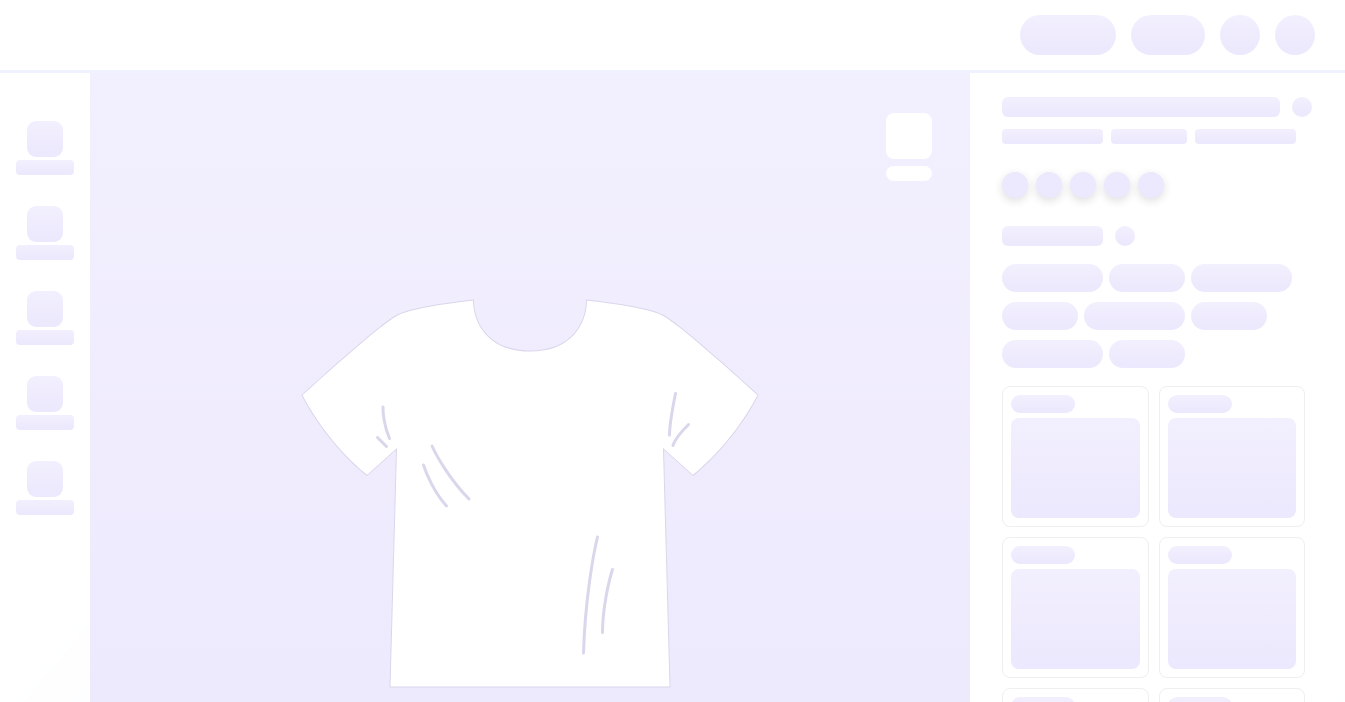 scroll, scrollTop: 0, scrollLeft: 0, axis: both 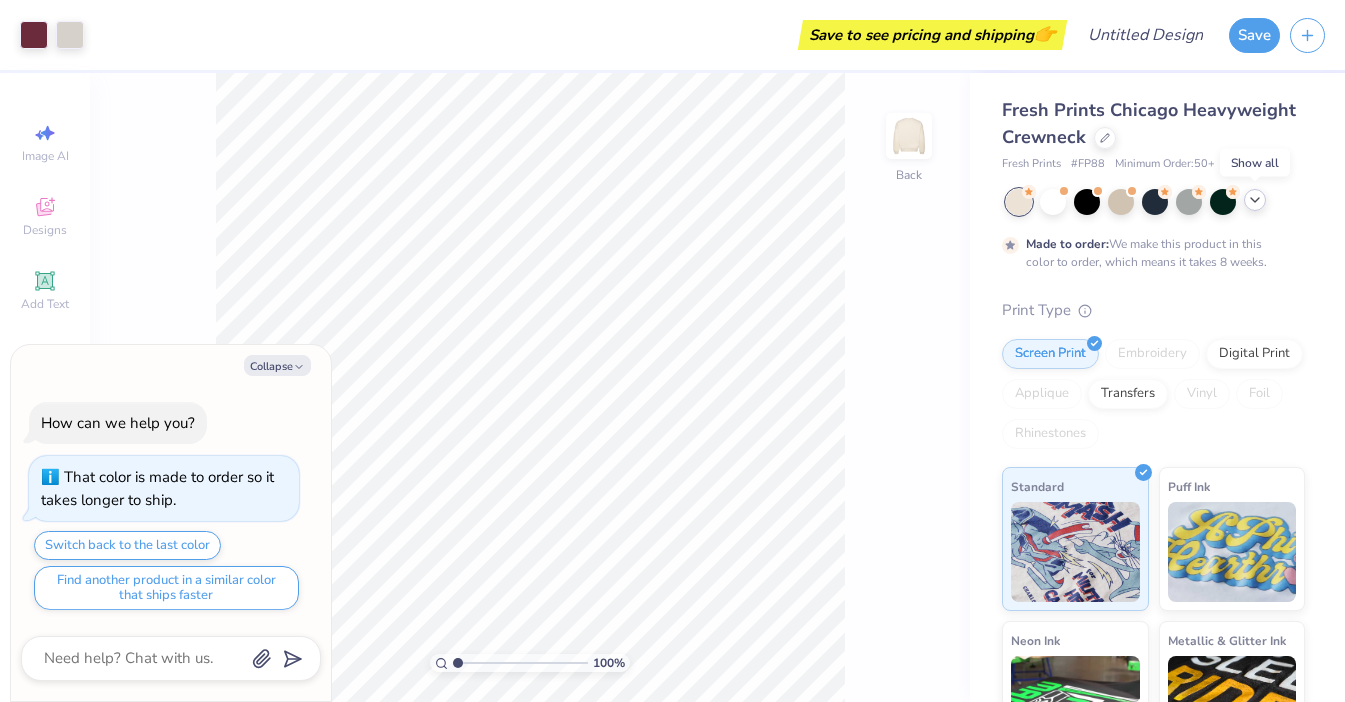 click 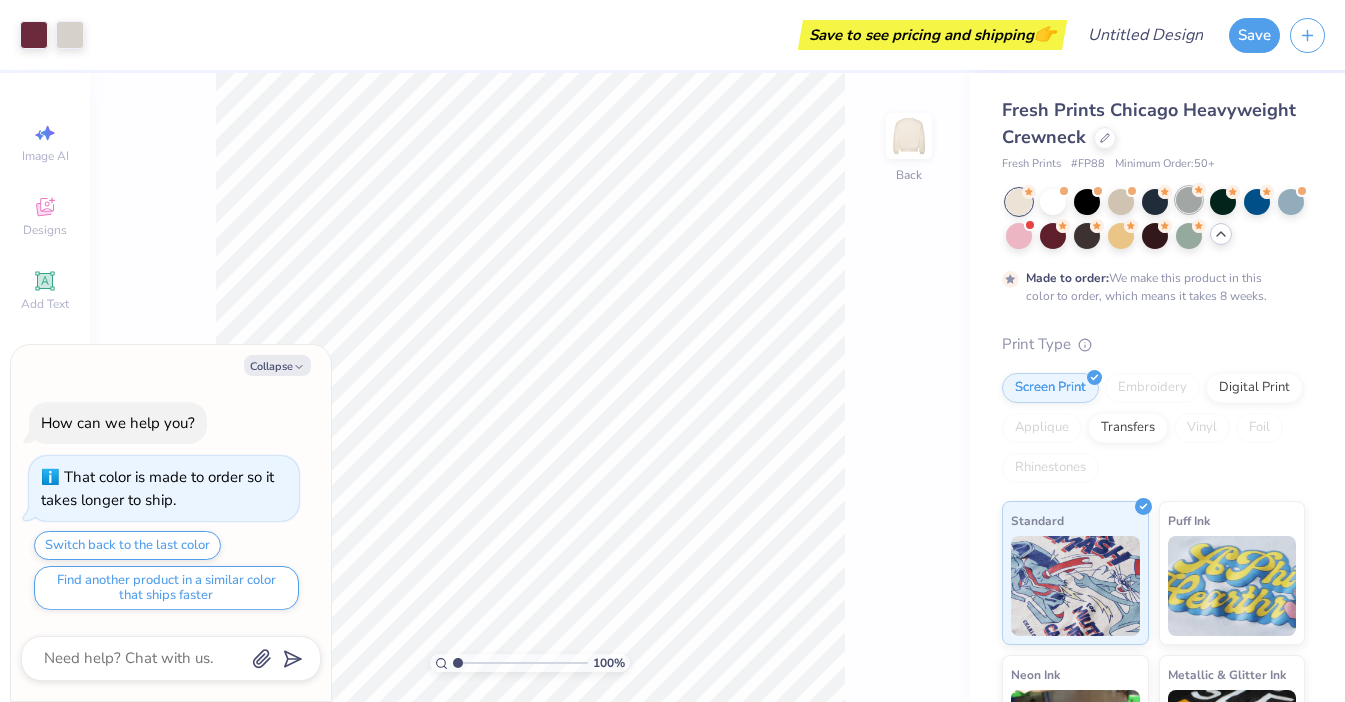 click at bounding box center (1189, 200) 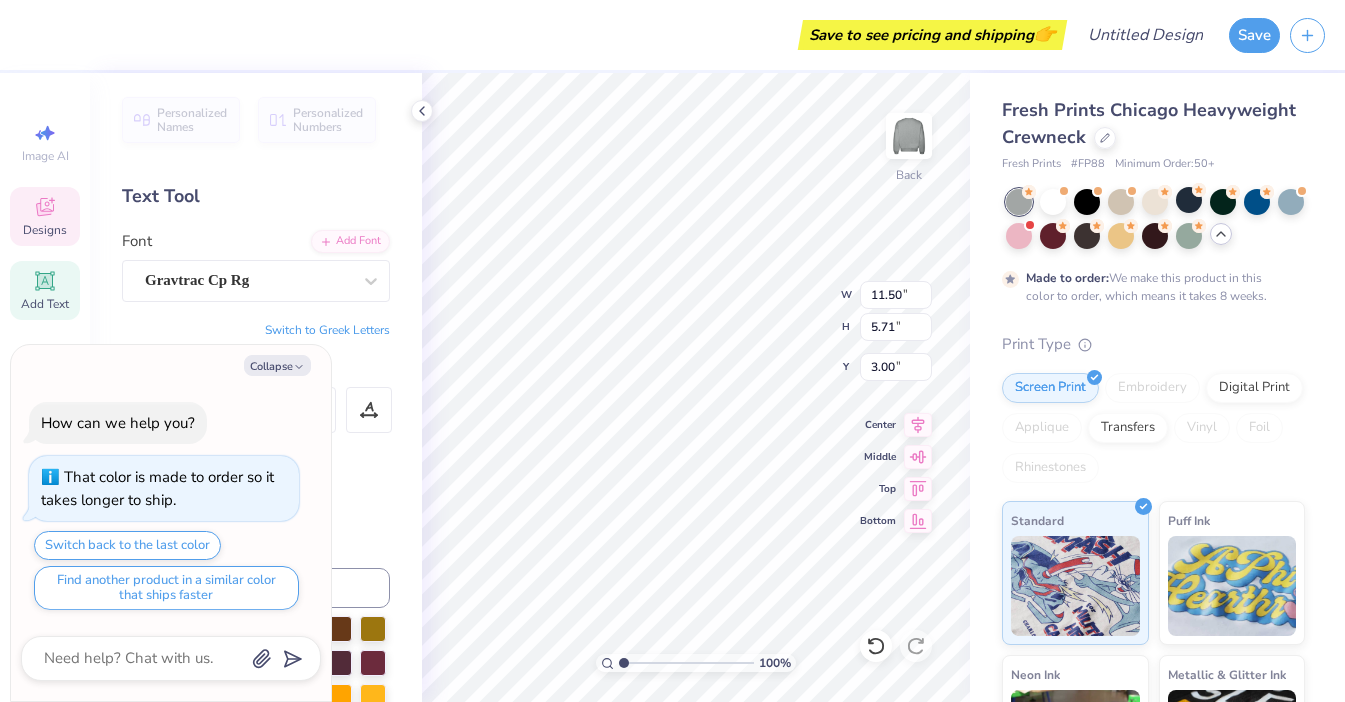 type on "x" 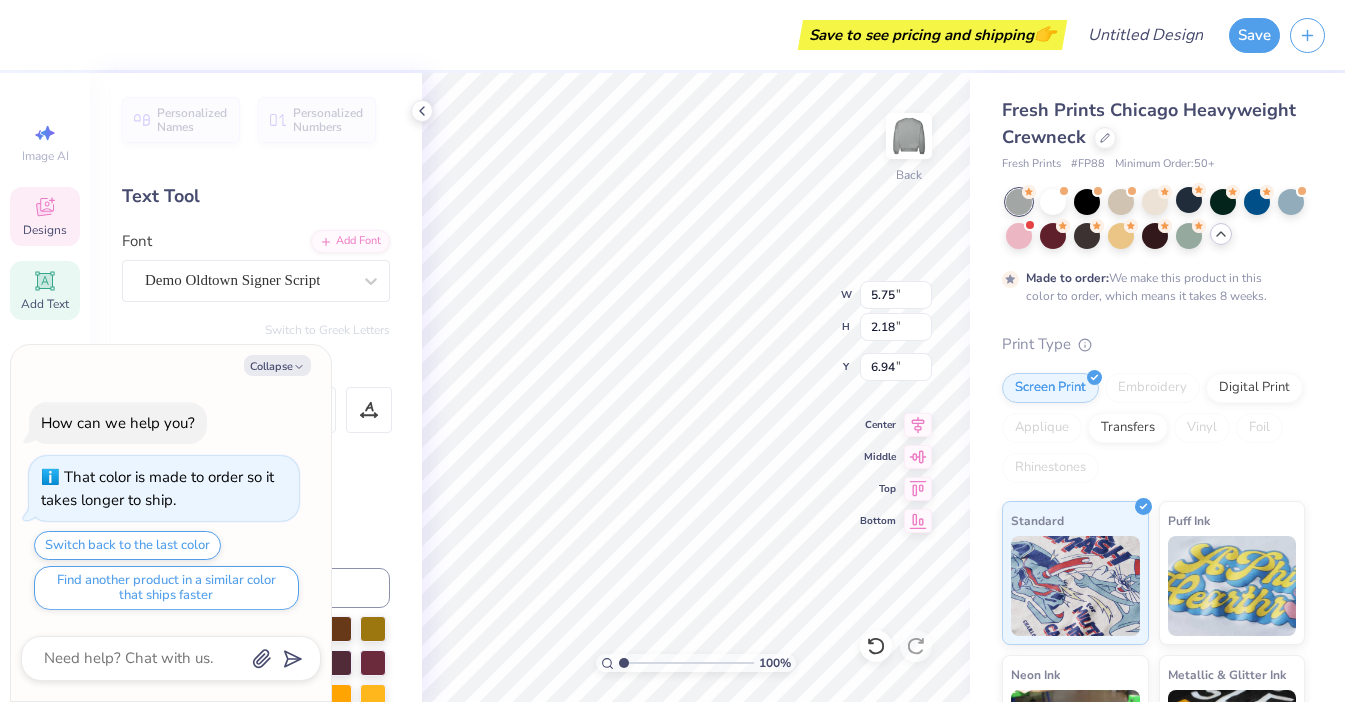 type on "x" 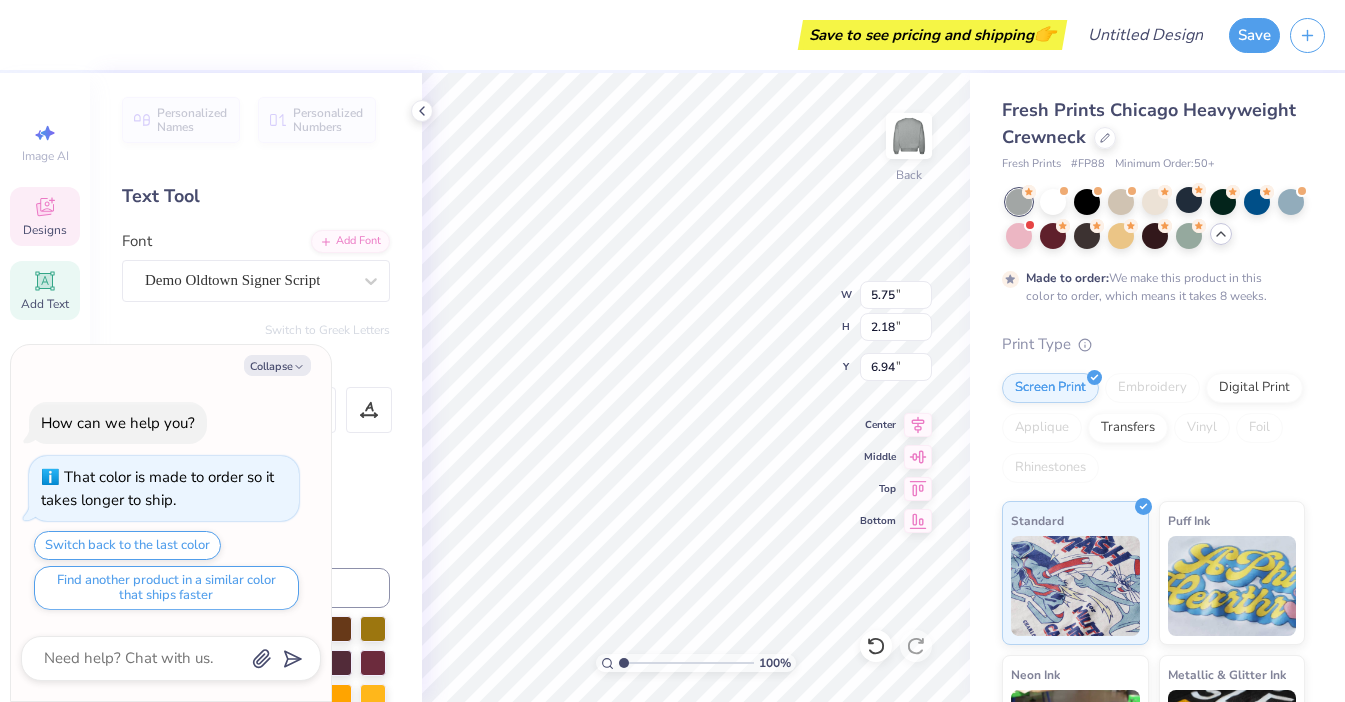 type on "x" 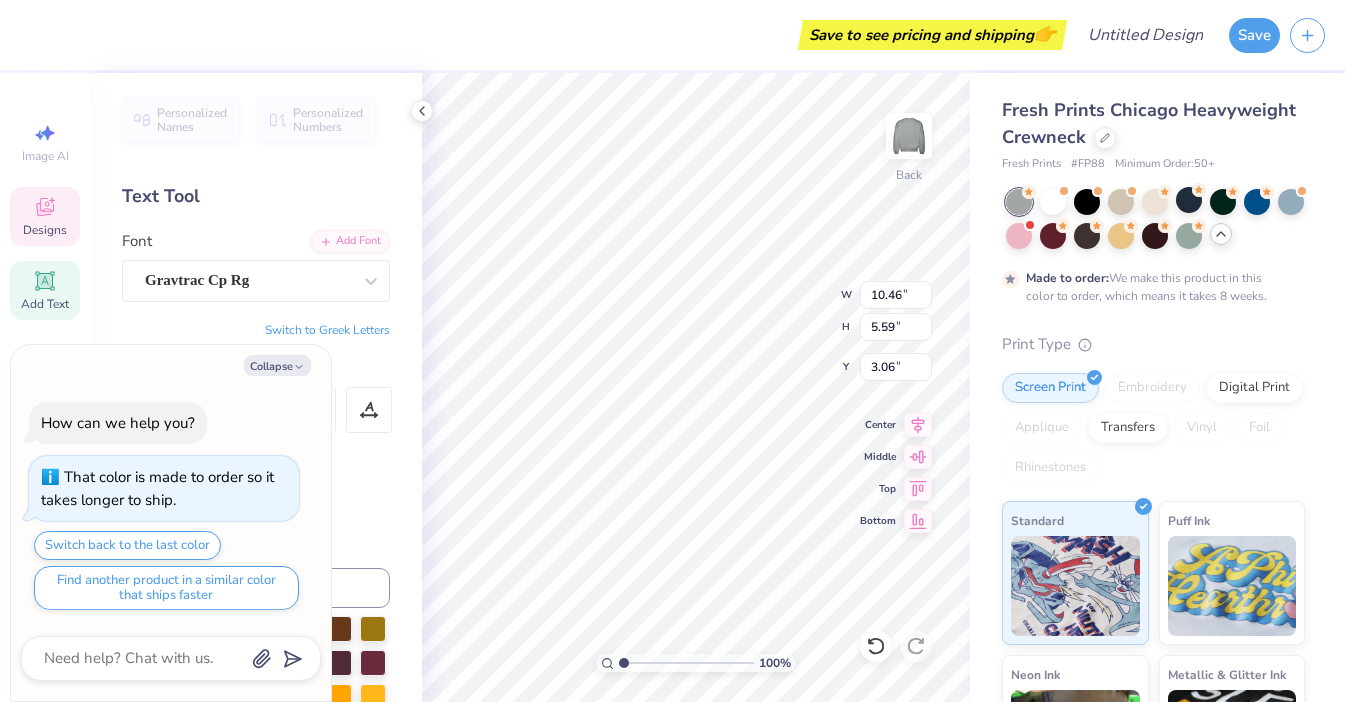 type on "x" 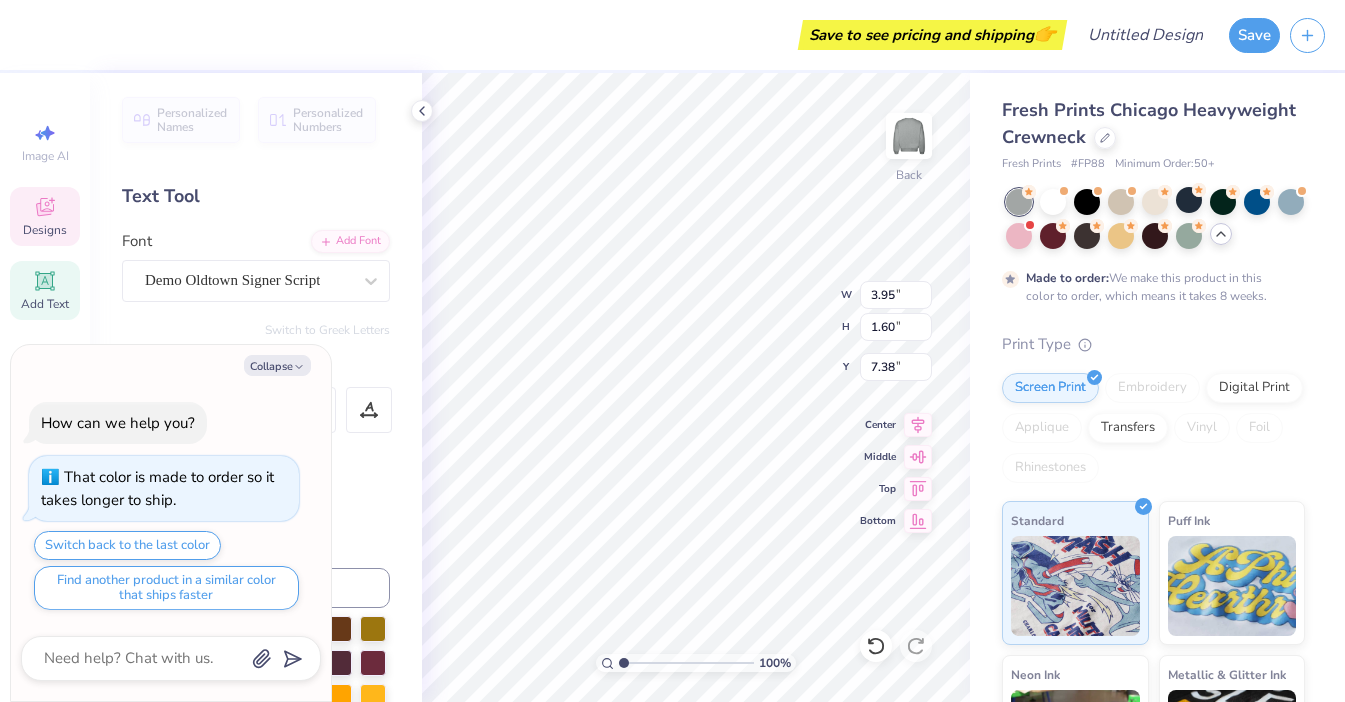 type on "x" 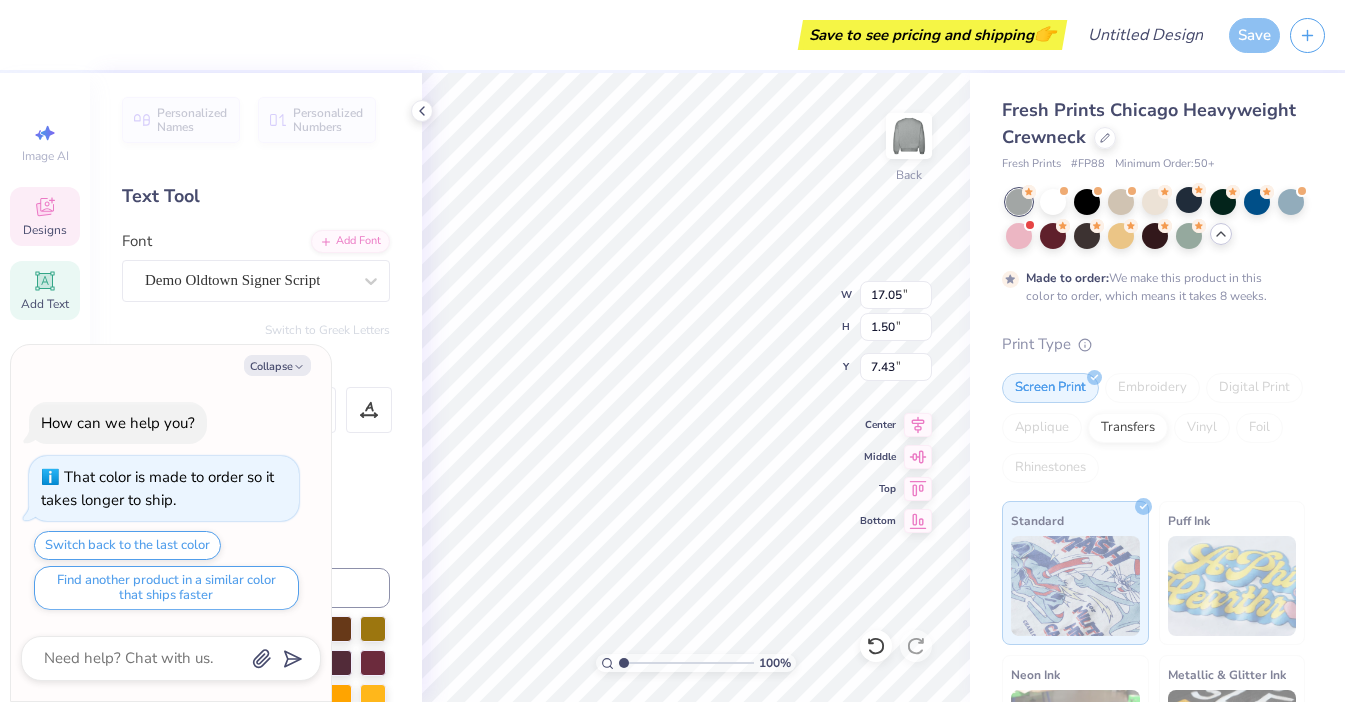 scroll, scrollTop: 0, scrollLeft: 8, axis: horizontal 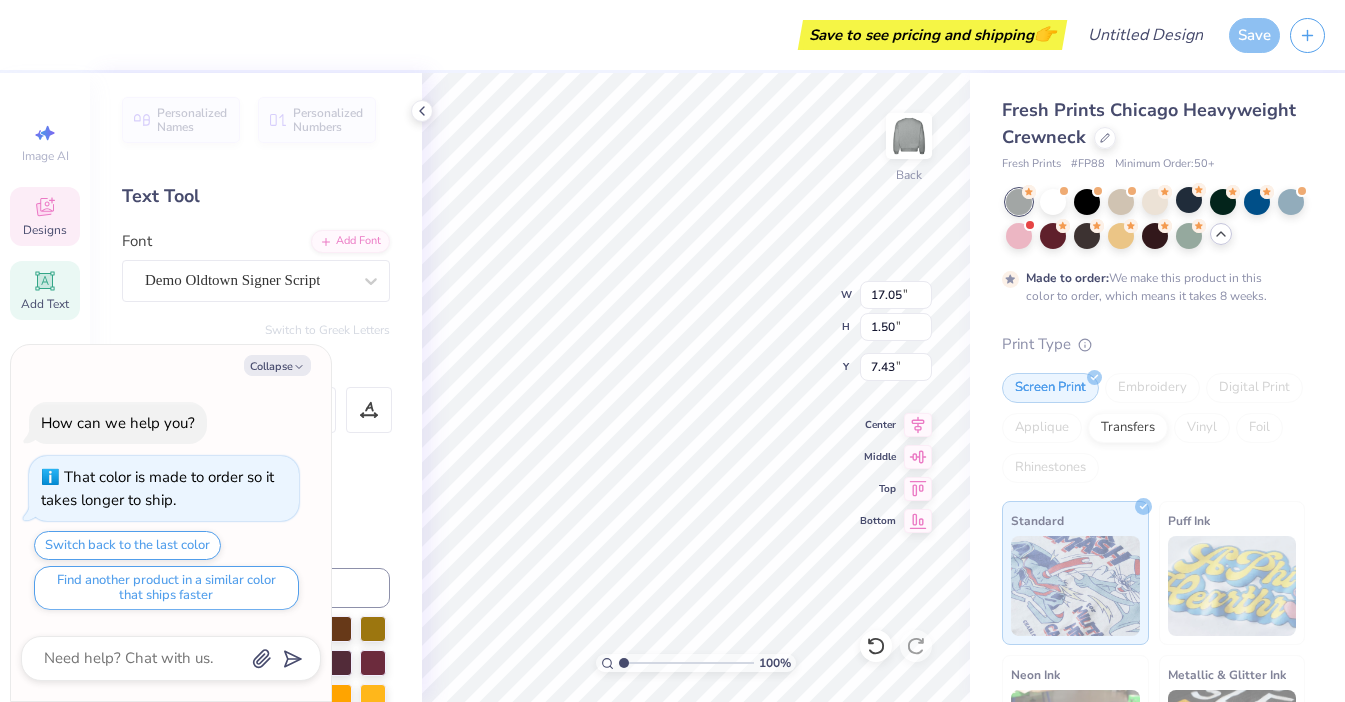 type on "x" 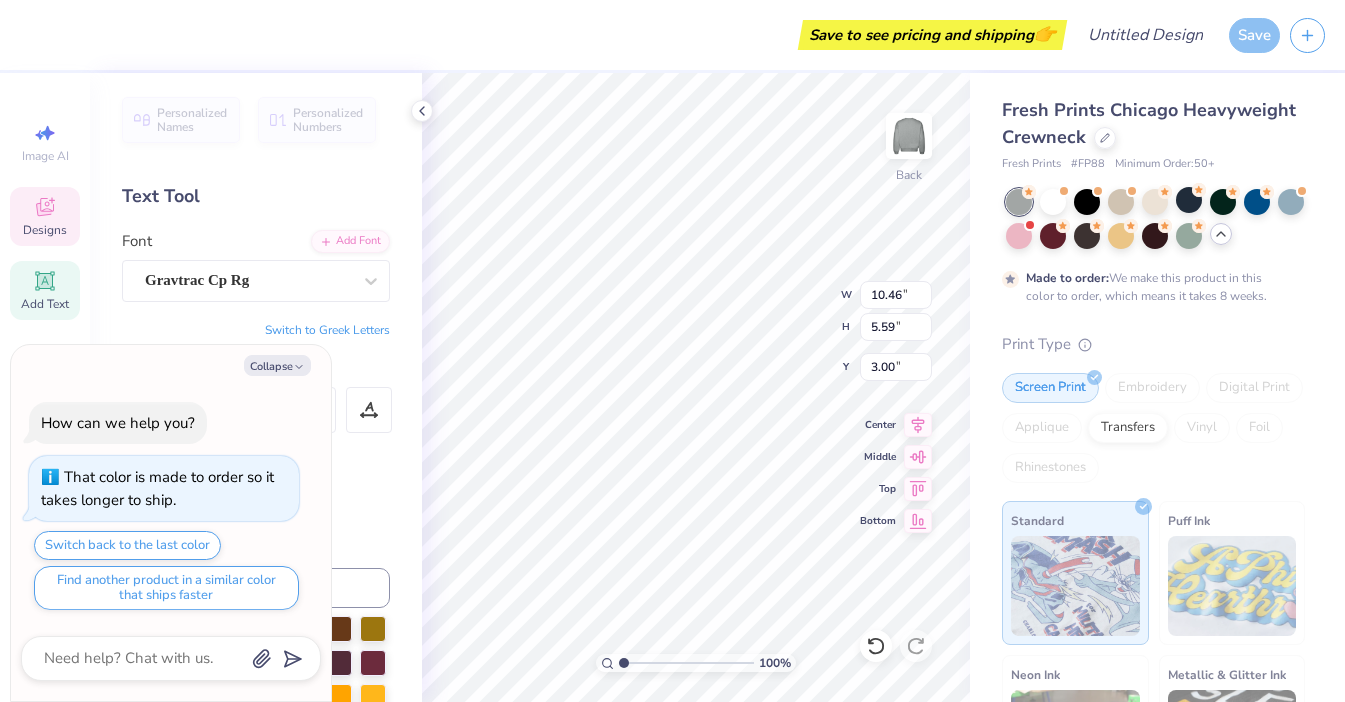 scroll, scrollTop: 0, scrollLeft: 2, axis: horizontal 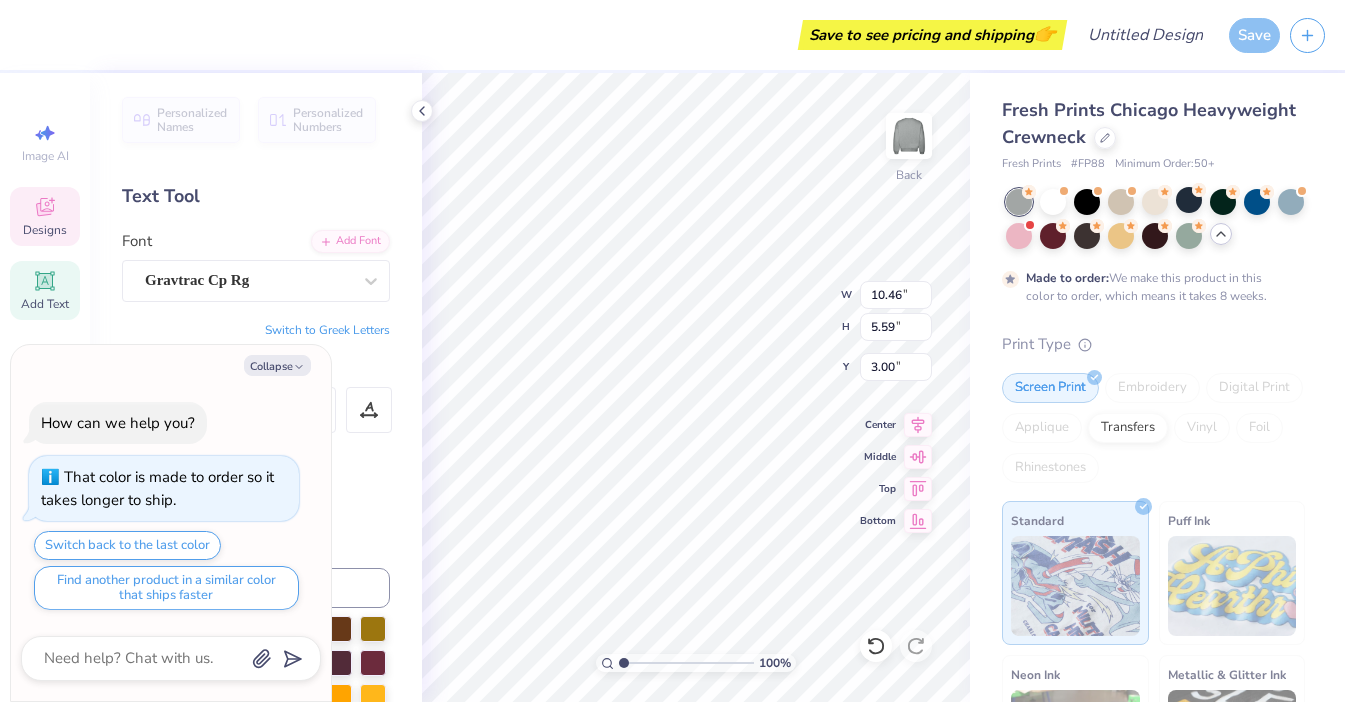 type on "x" 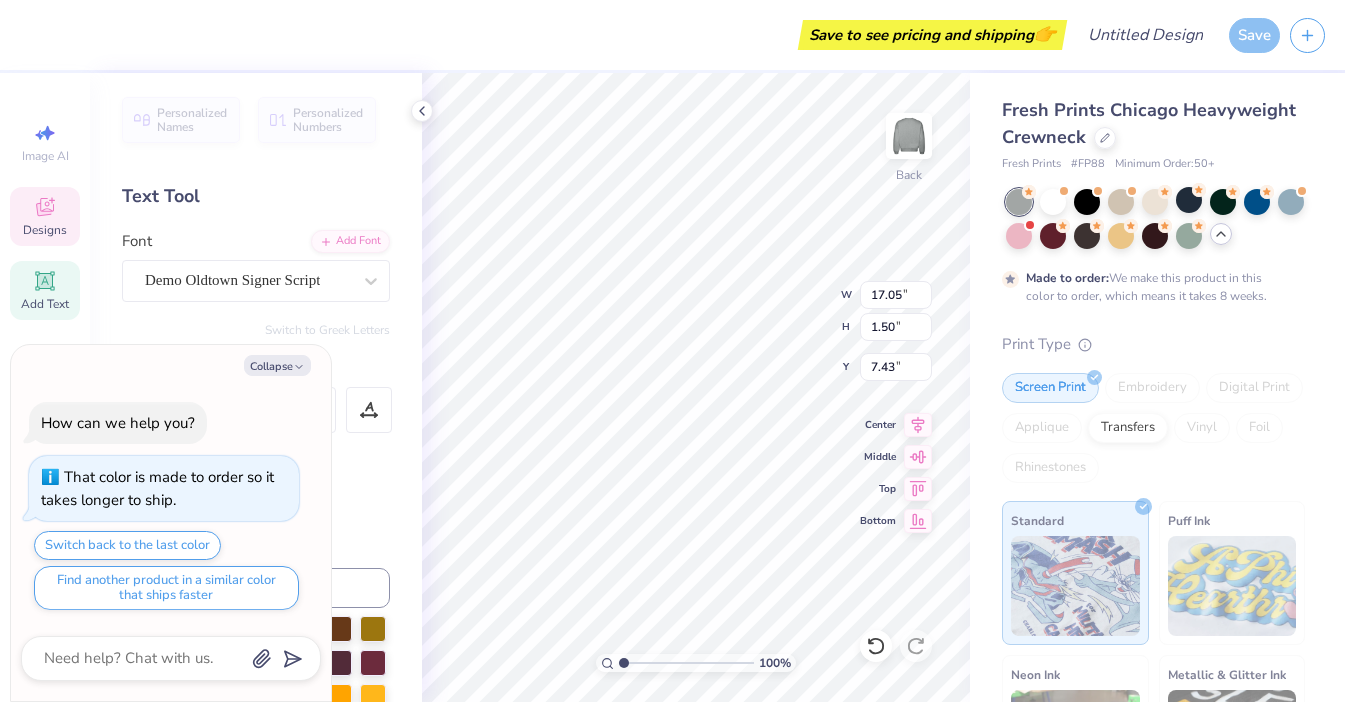 scroll, scrollTop: 0, scrollLeft: 7, axis: horizontal 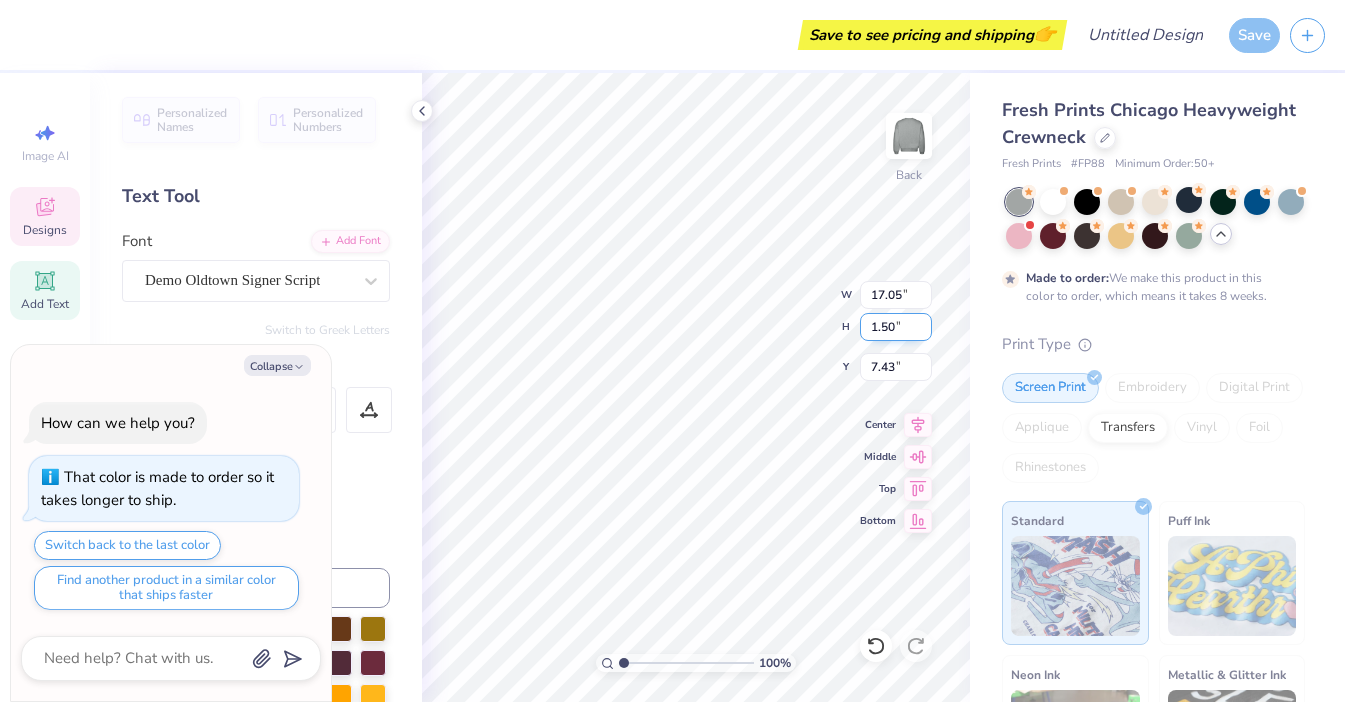 type on "x" 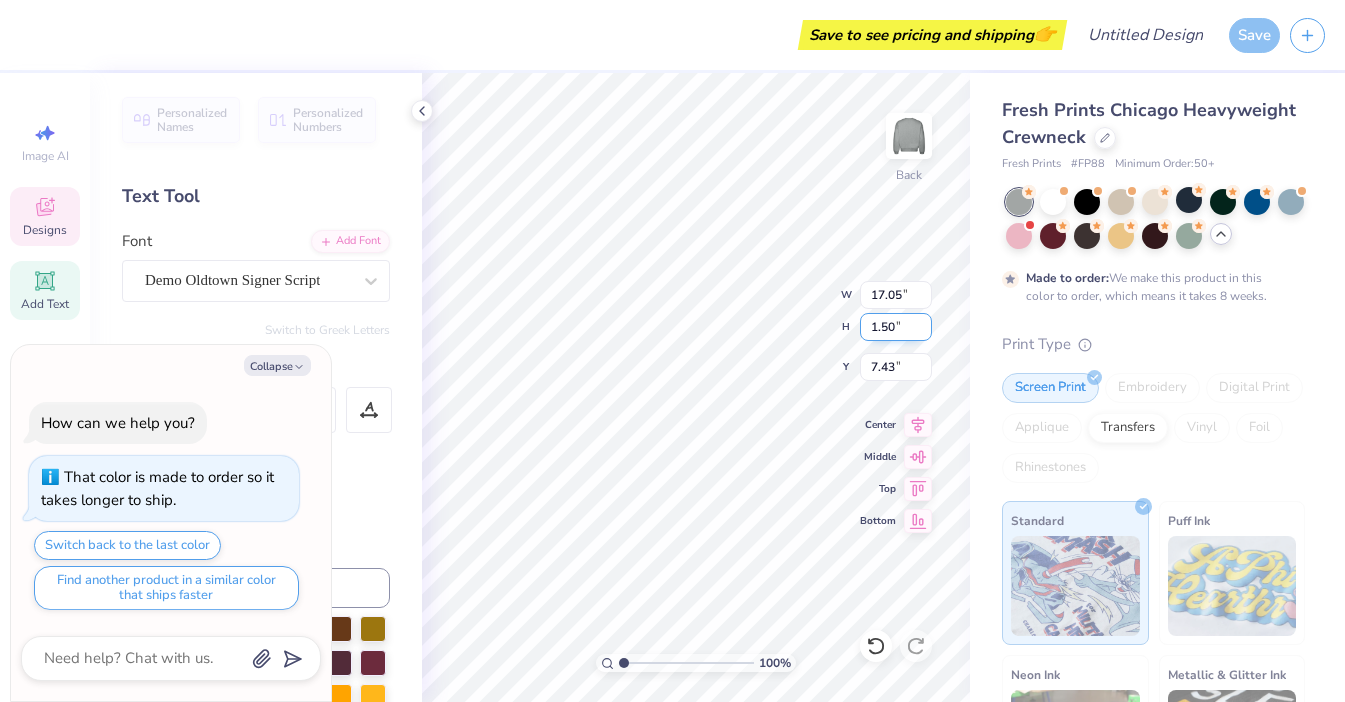 scroll, scrollTop: 0, scrollLeft: 1, axis: horizontal 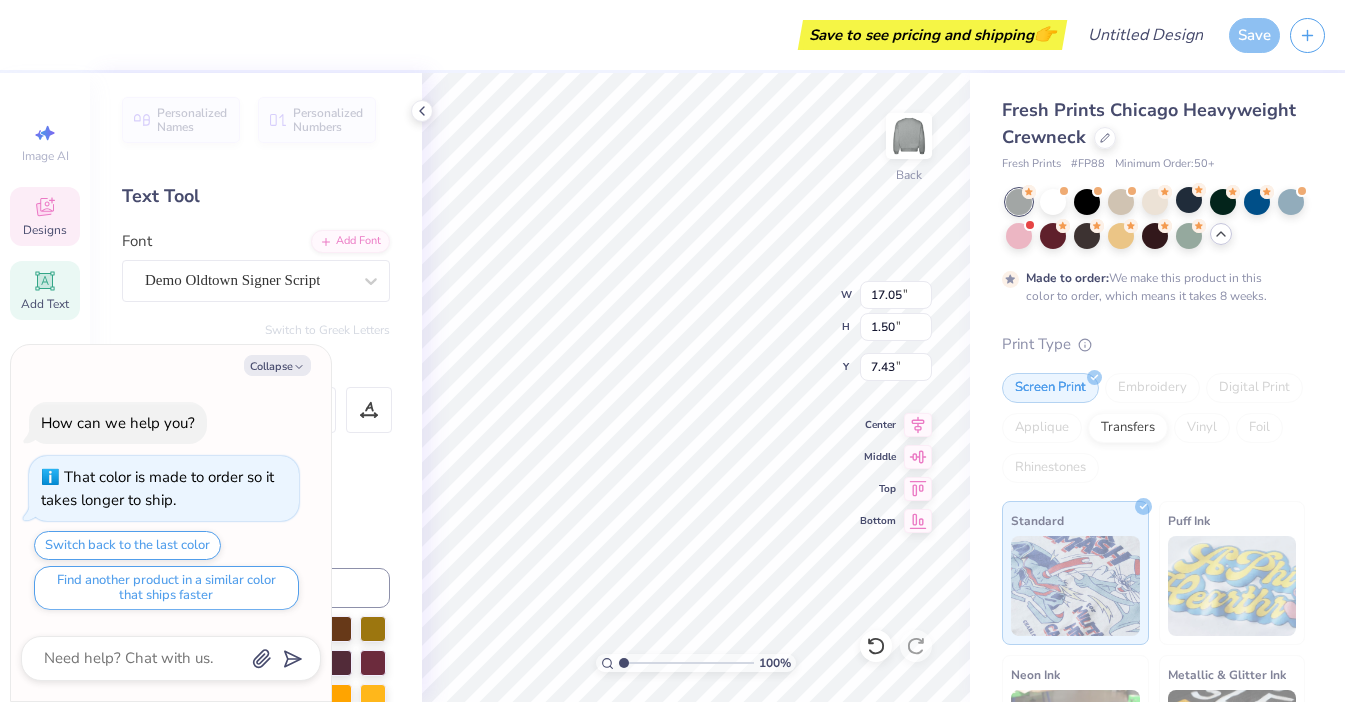 click on "Text colors" at bounding box center (256, 482) 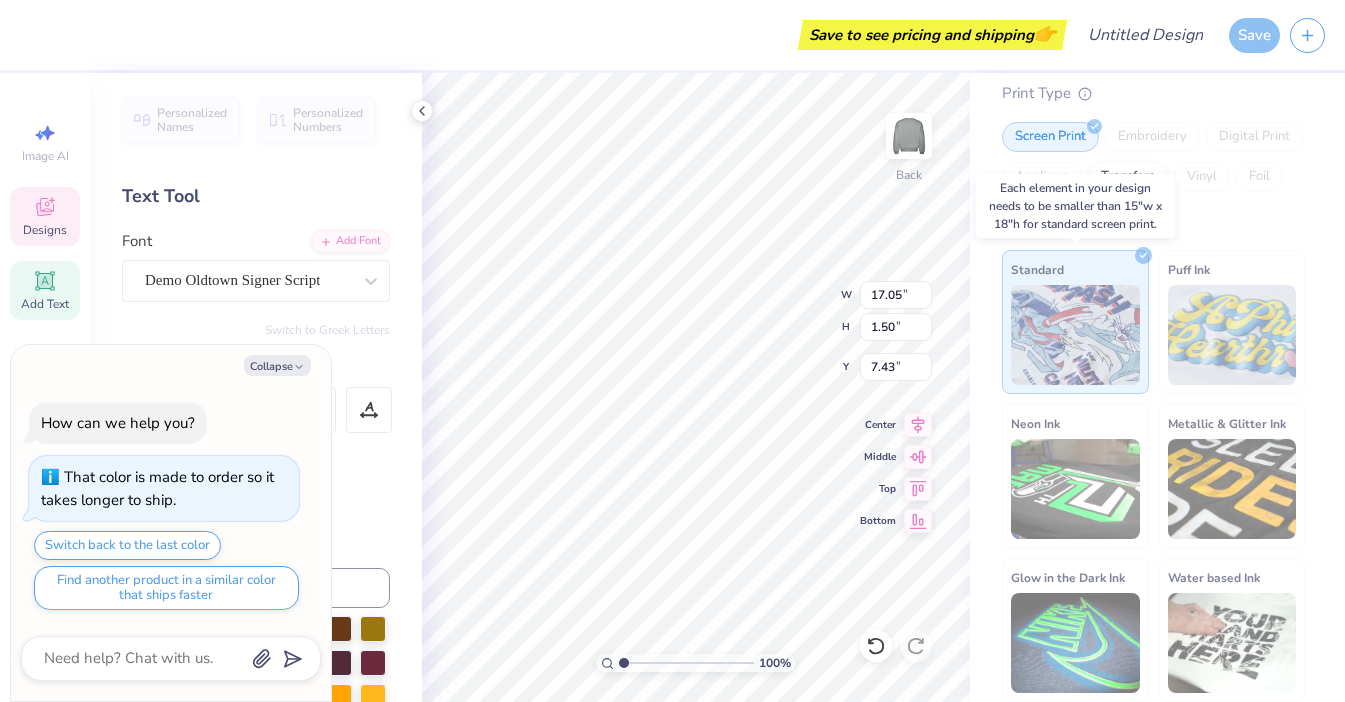 scroll, scrollTop: 0, scrollLeft: 0, axis: both 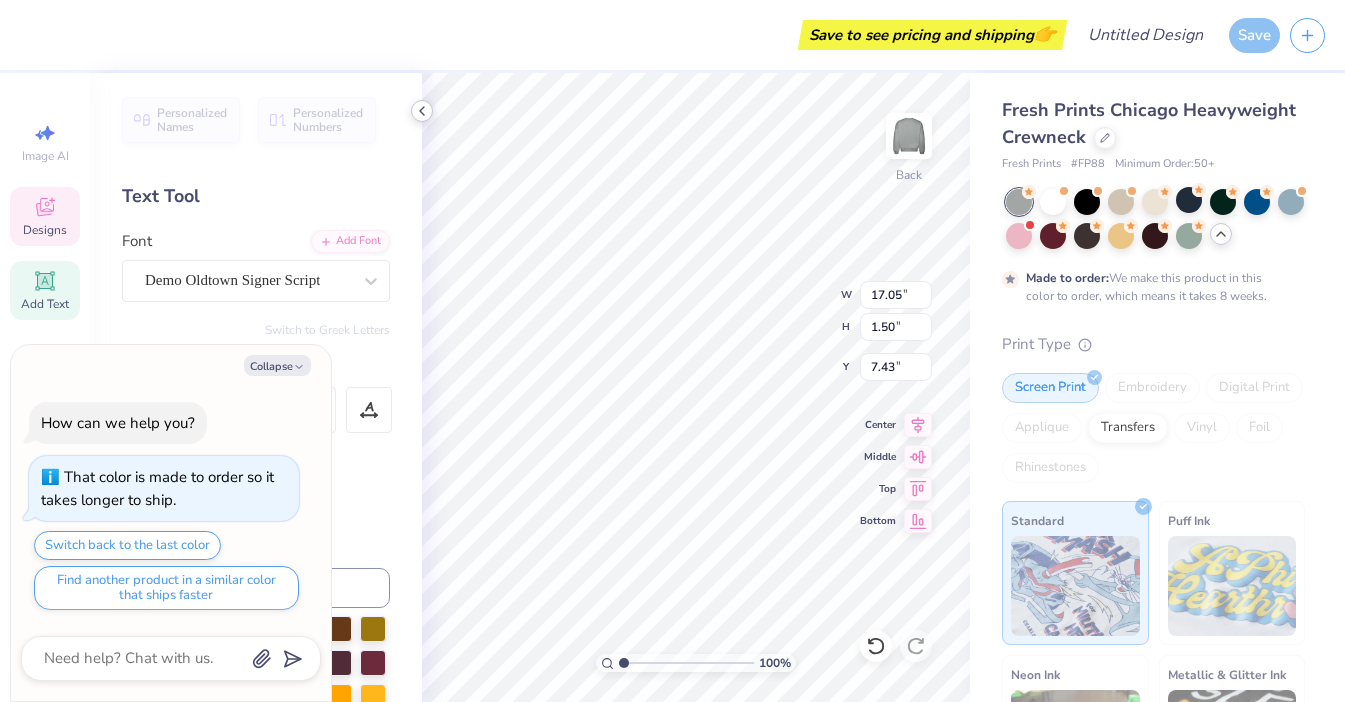 click 